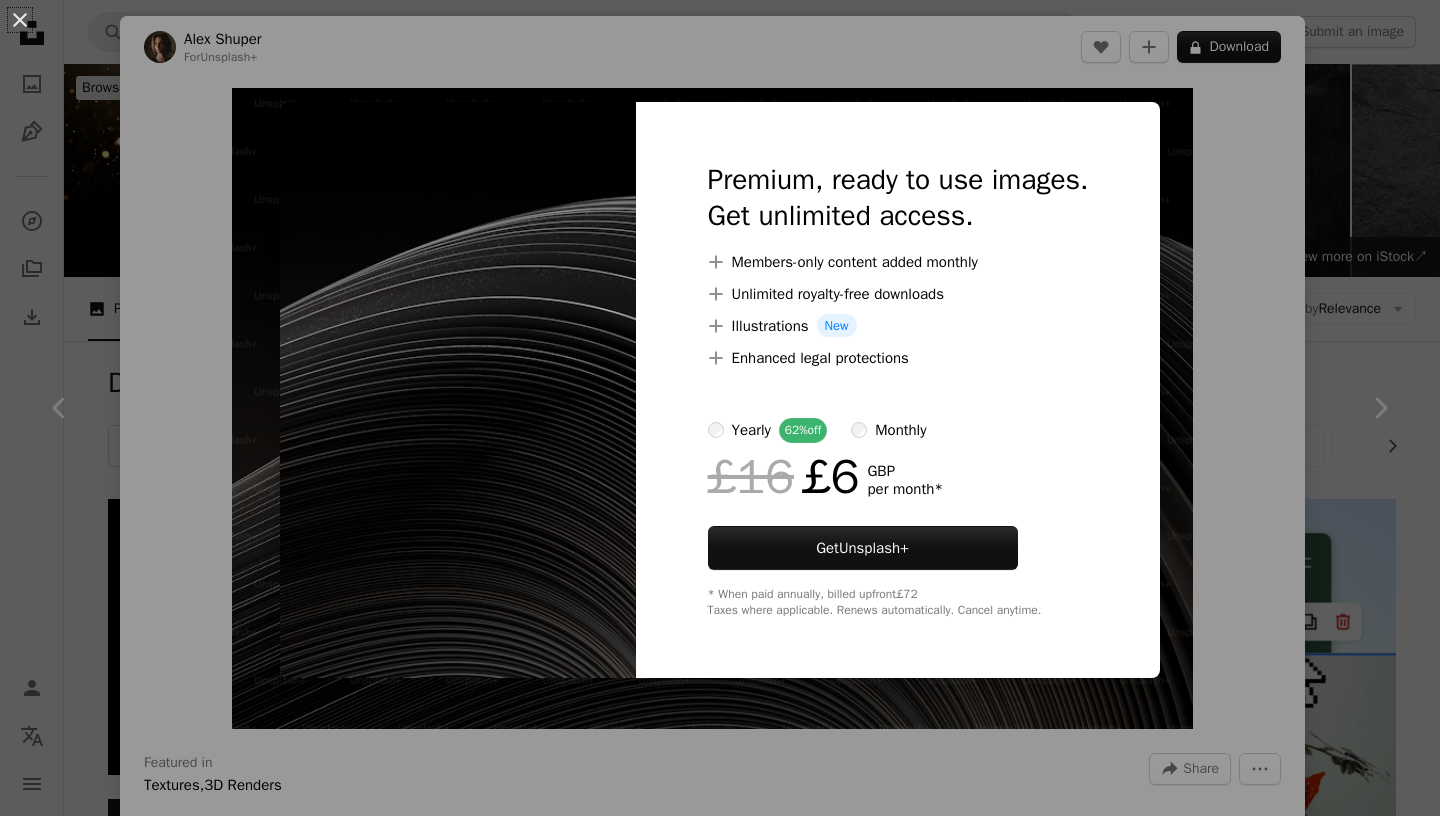 scroll, scrollTop: 11743, scrollLeft: 0, axis: vertical 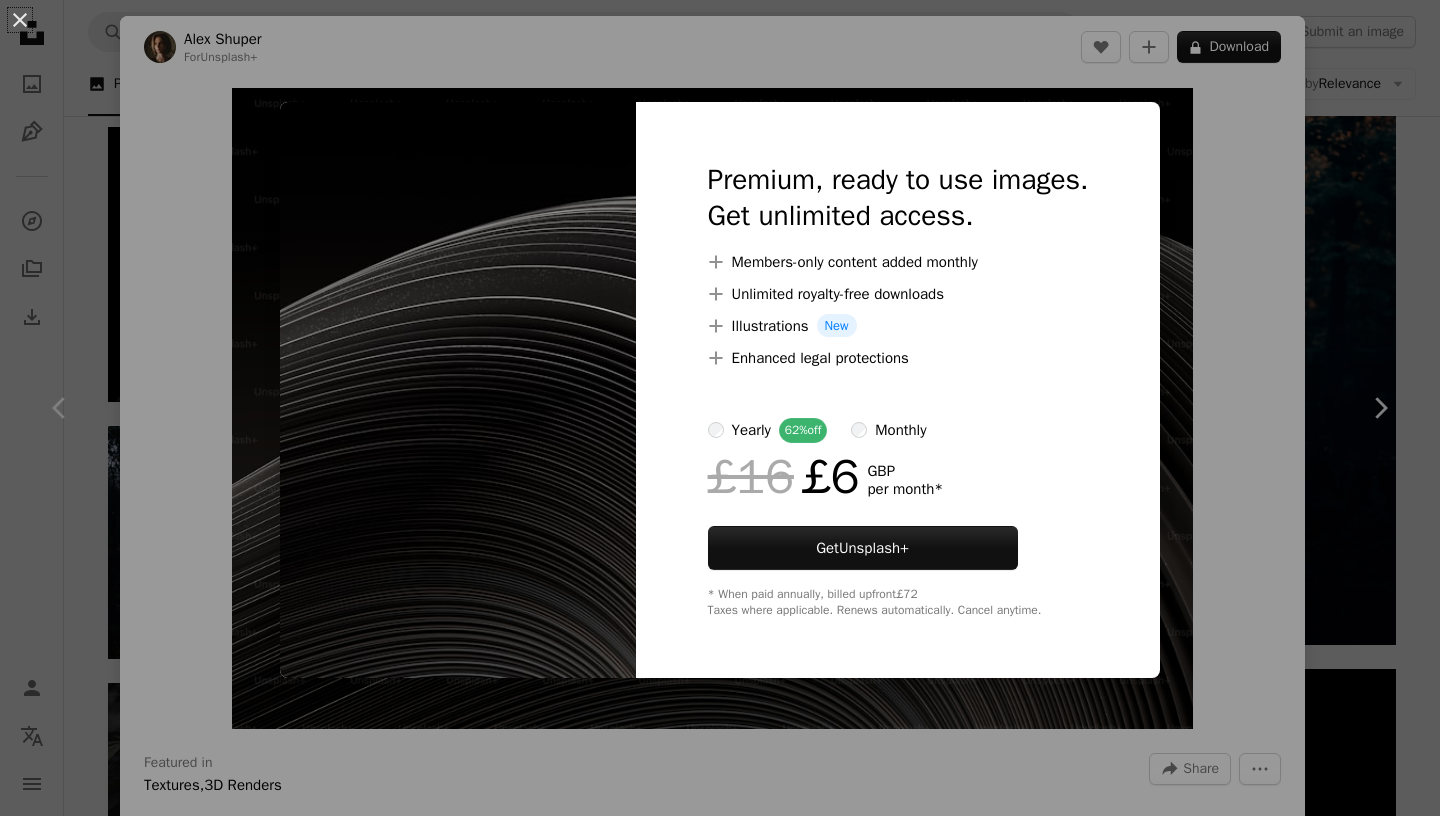 click on "An X shape Premium, ready to use images. Get unlimited access. A plus sign Members-only content added monthly A plus sign Unlimited royalty-free downloads A plus sign Illustrations  New A plus sign Enhanced legal protections yearly 62%  off monthly £16   £6 GBP per month * Get  Unsplash+ * When paid annually, billed upfront  £72 Taxes where applicable. Renews automatically. Cancel anytime." at bounding box center (720, 408) 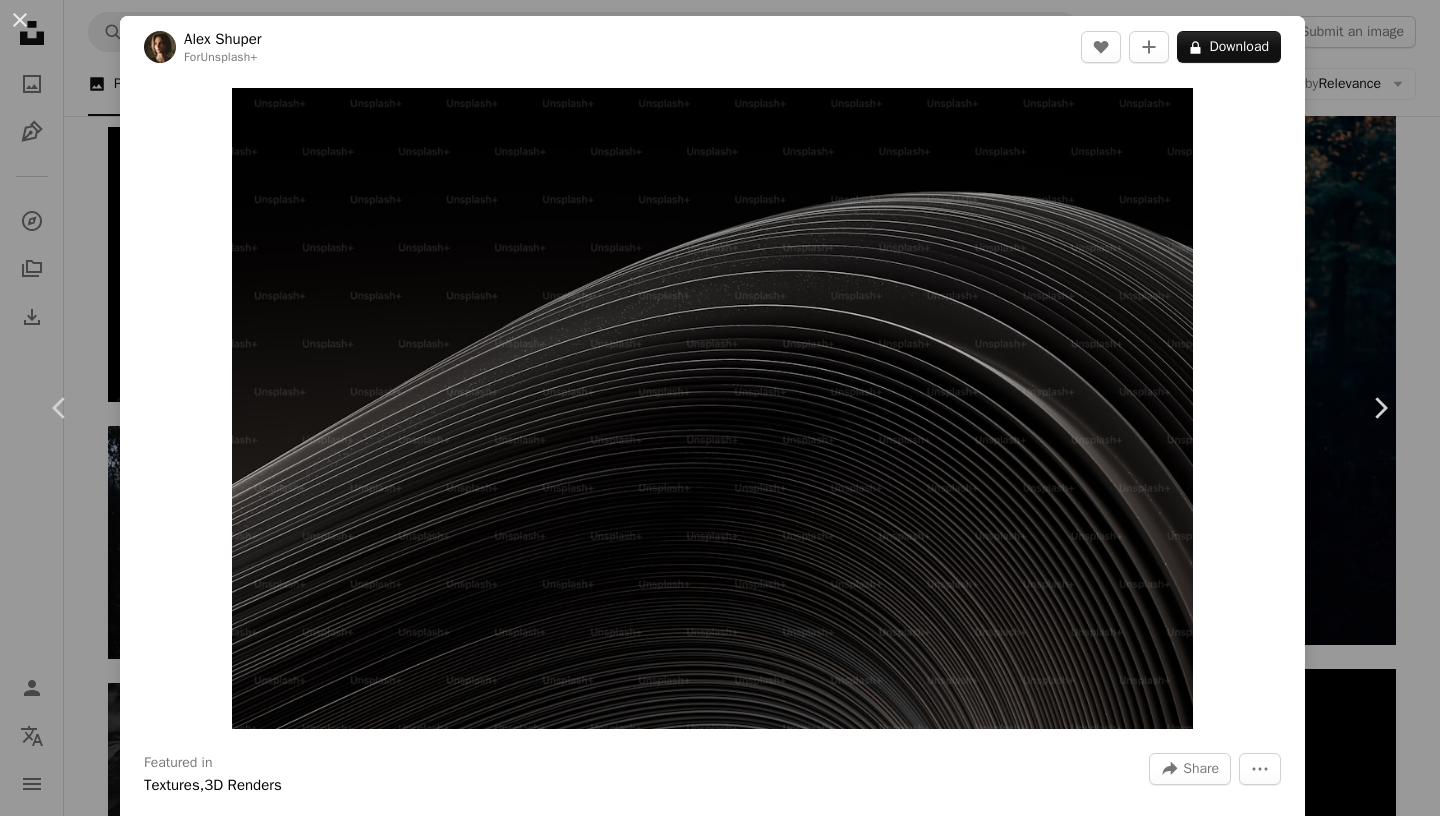 click on "[FIRST] [LAST] [LAST]" at bounding box center [720, 408] 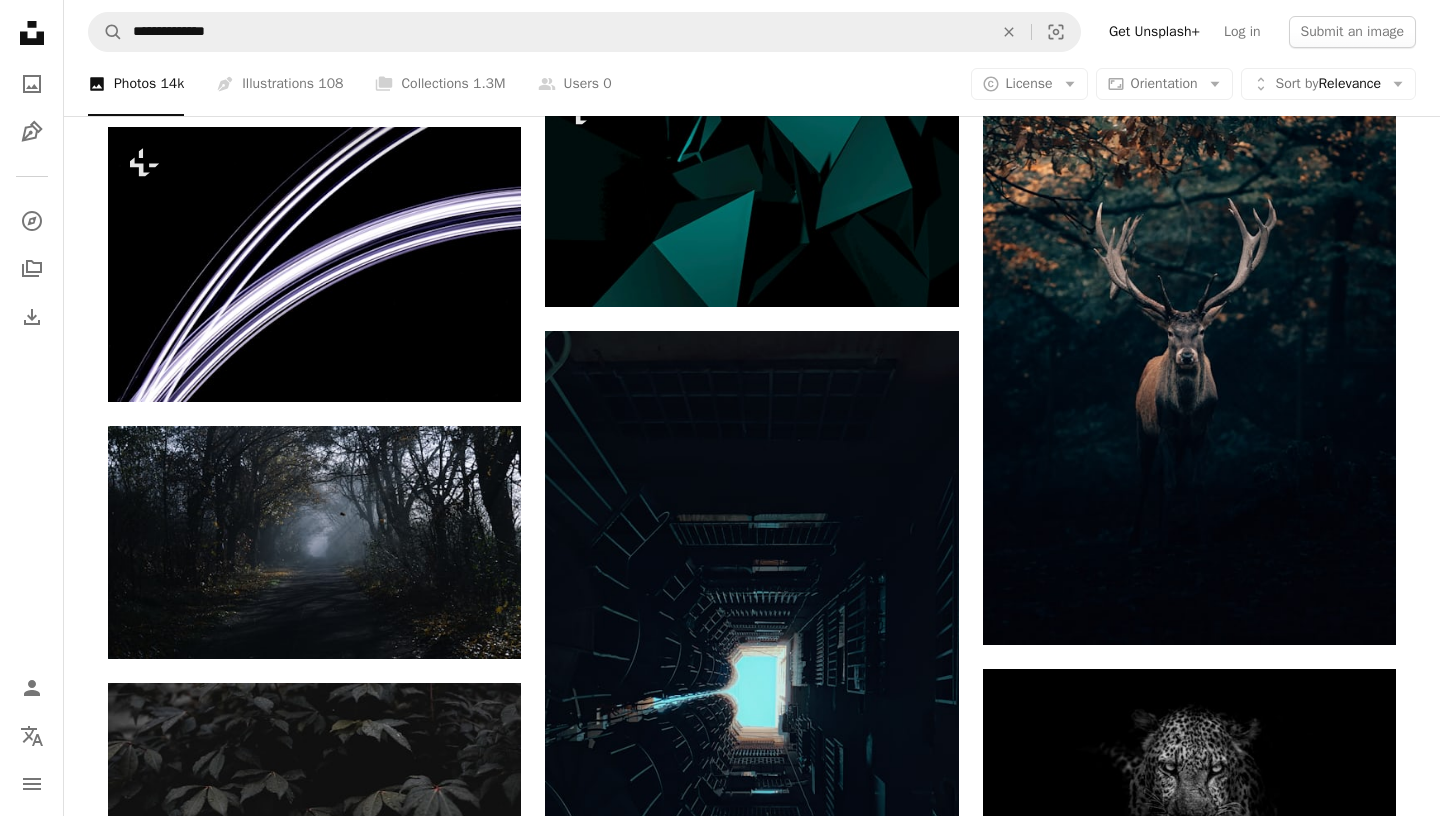 scroll, scrollTop: 11861, scrollLeft: 0, axis: vertical 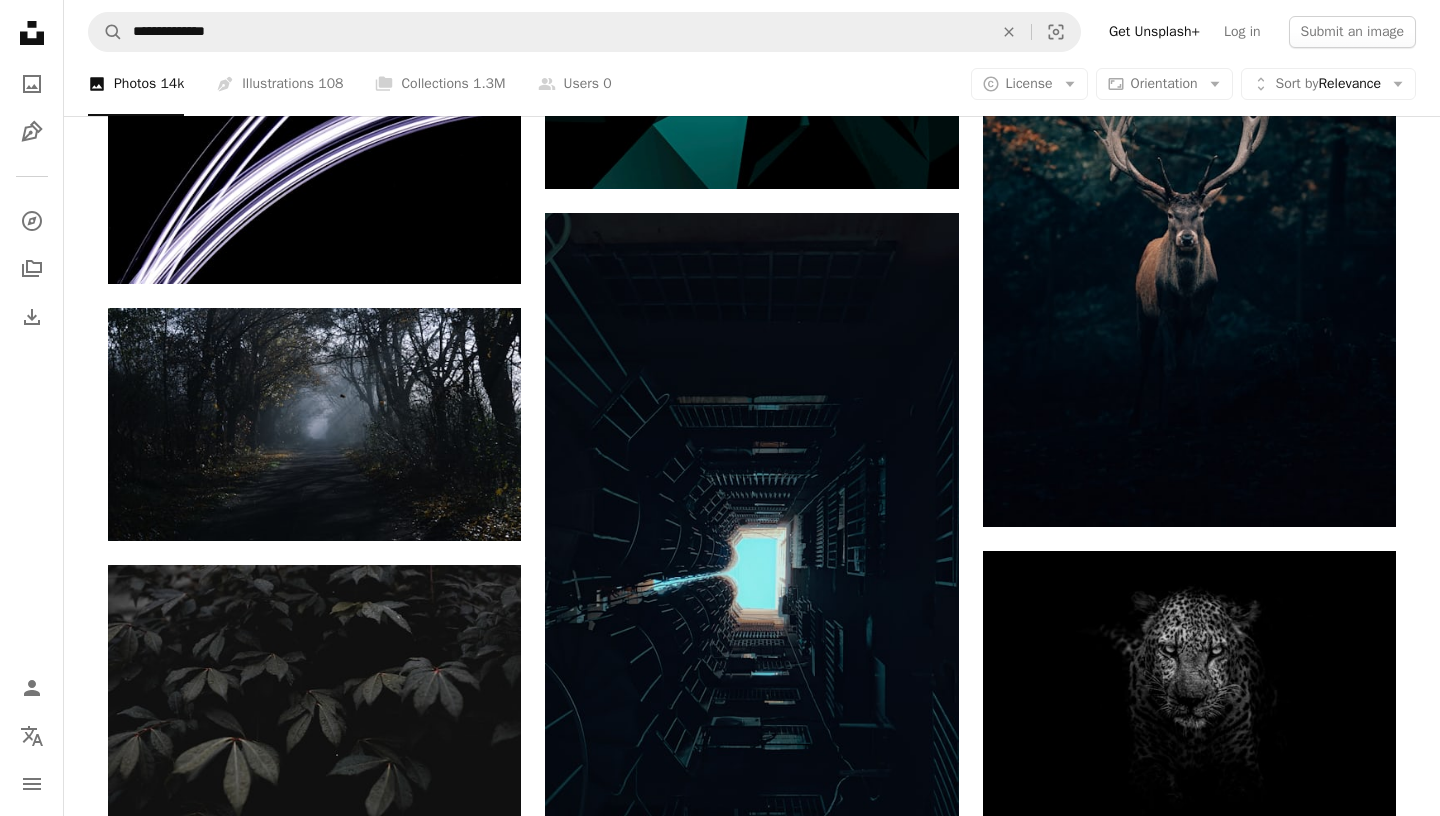 click at bounding box center [1189, 1906] 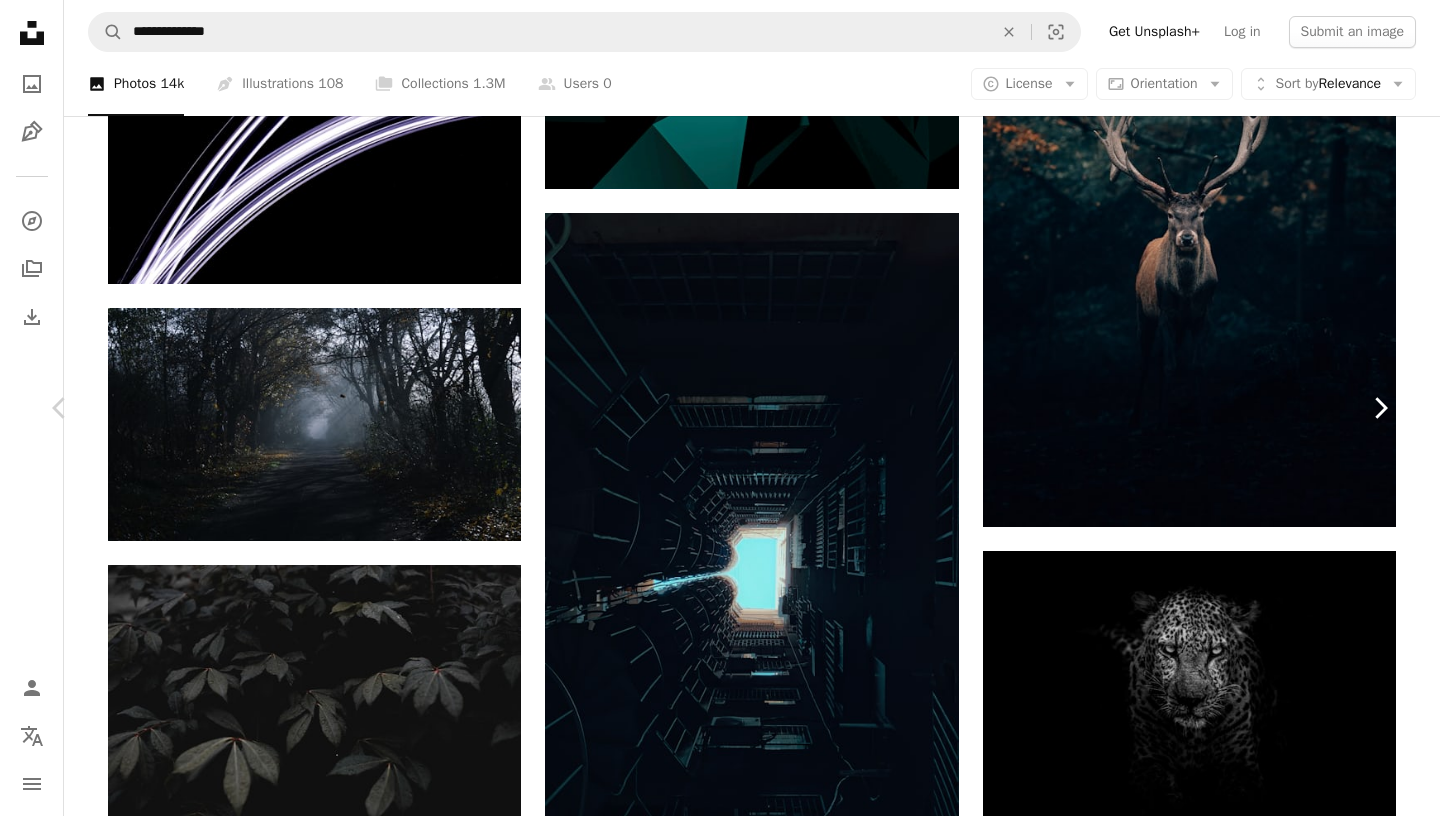 click on "Chevron right" at bounding box center [1380, 408] 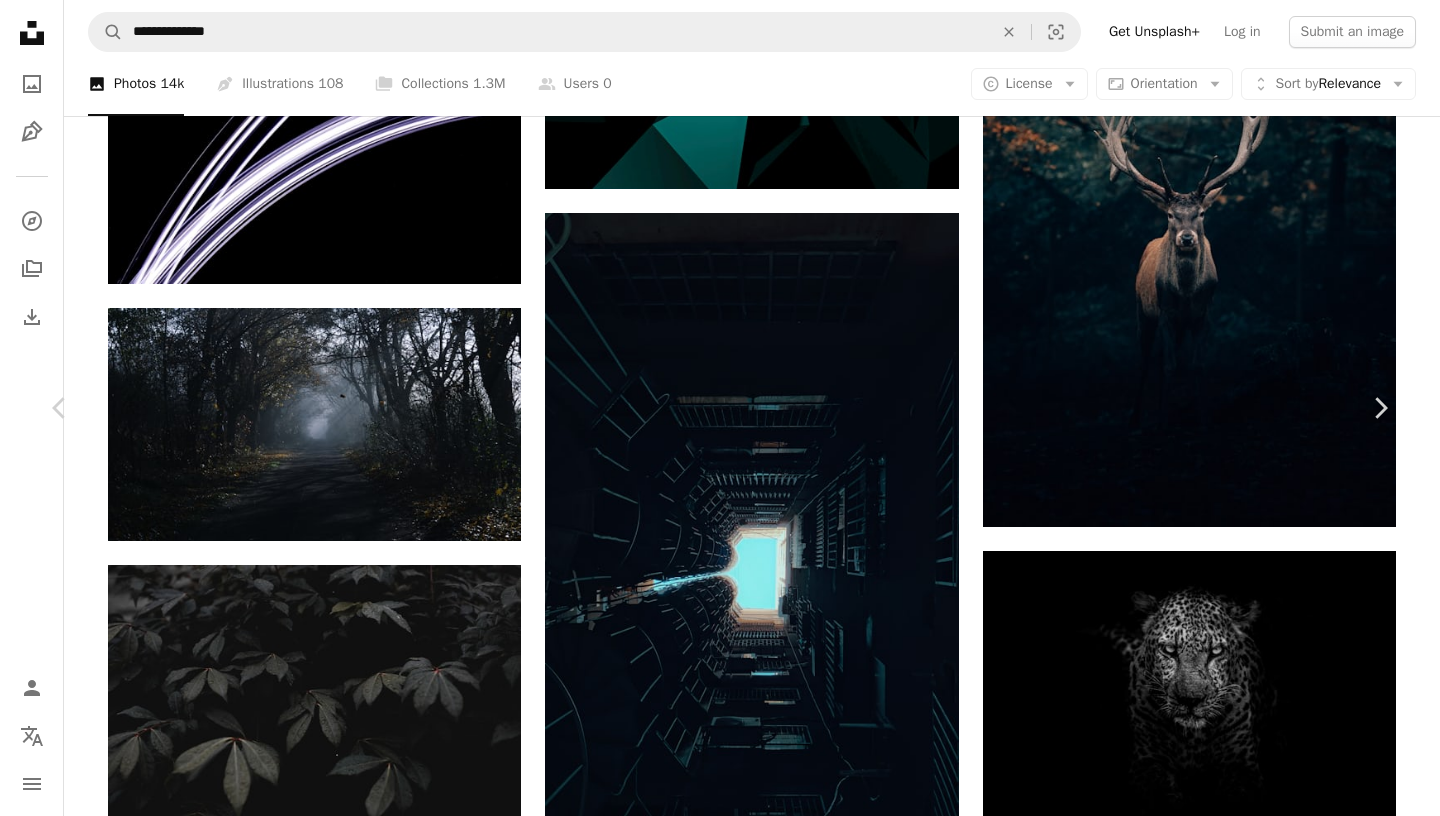 click on "[FIRST] [LAST]" at bounding box center [720, 5571] 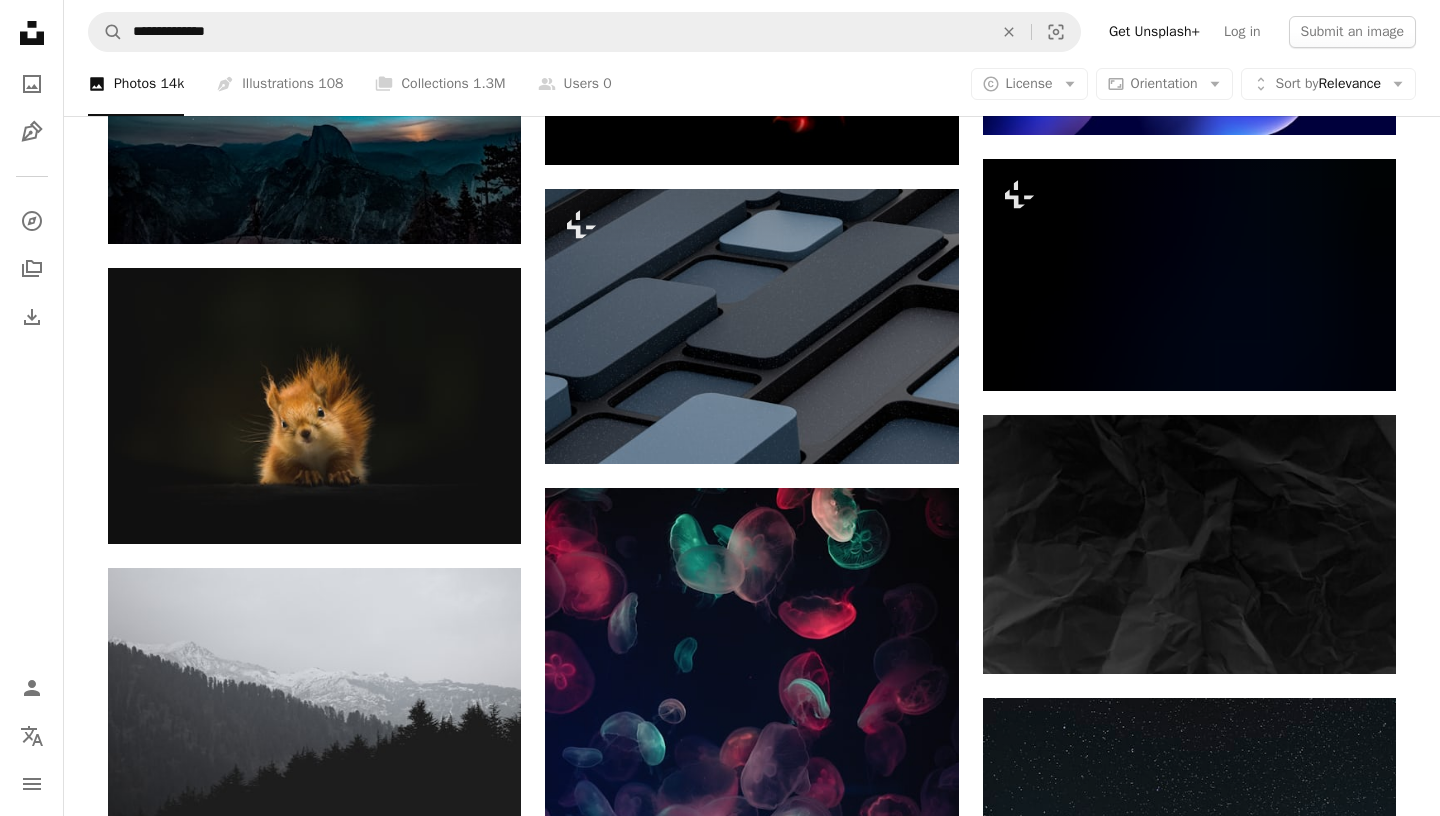 scroll, scrollTop: 28599, scrollLeft: 0, axis: vertical 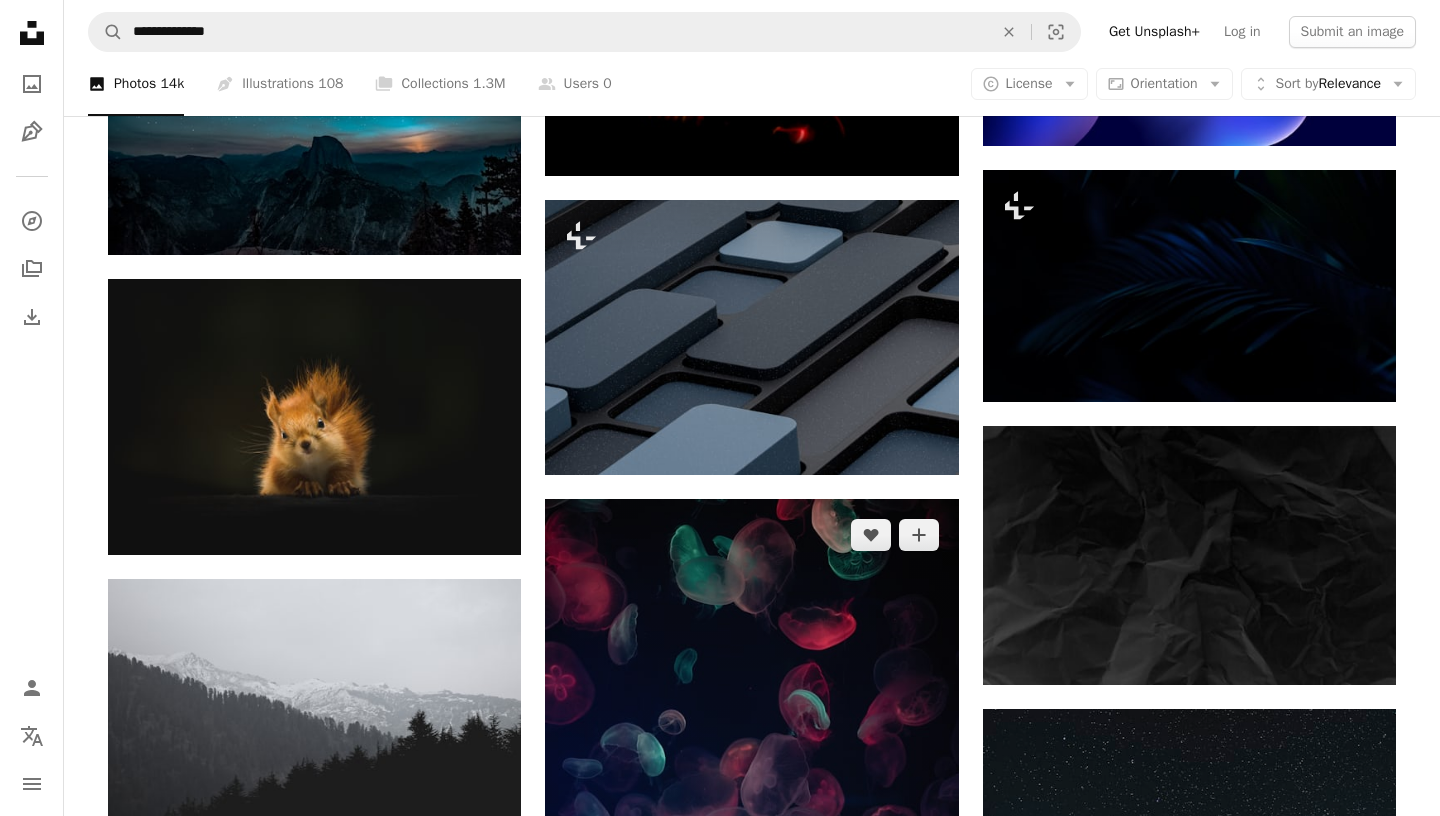 click at bounding box center [751, 809] 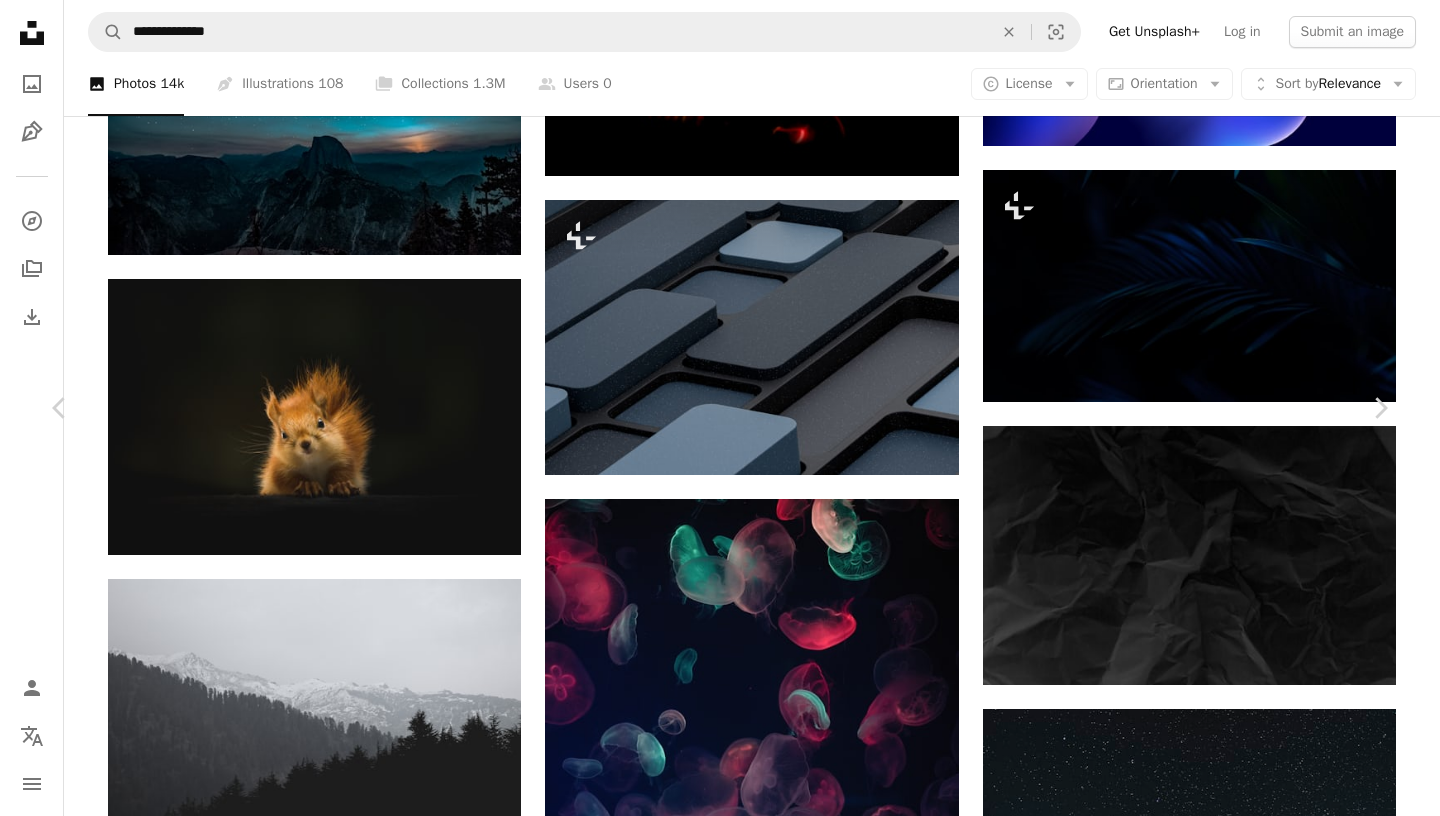 scroll, scrollTop: 4339, scrollLeft: 0, axis: vertical 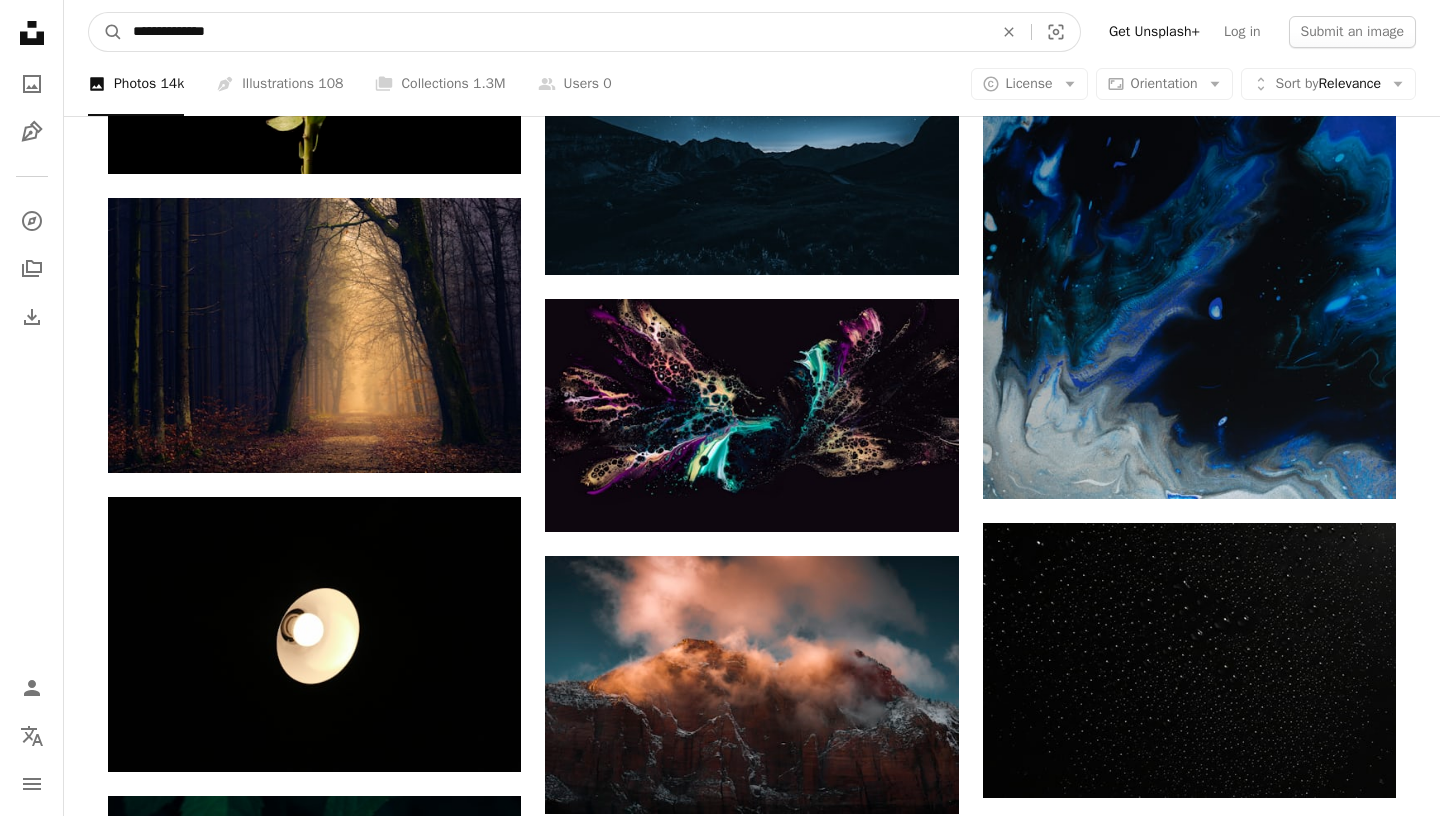 click on "**********" at bounding box center [555, 32] 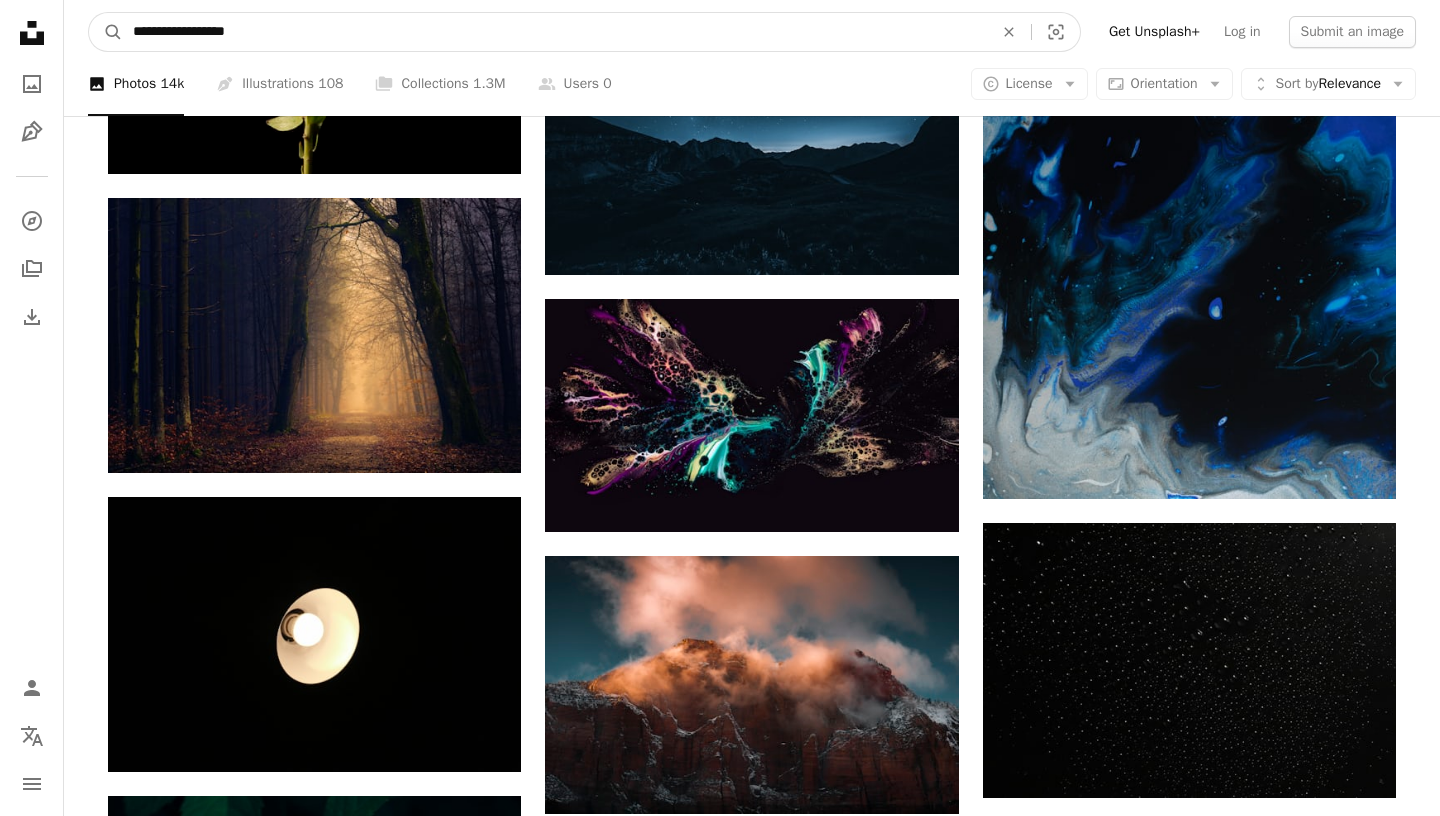 type on "**********" 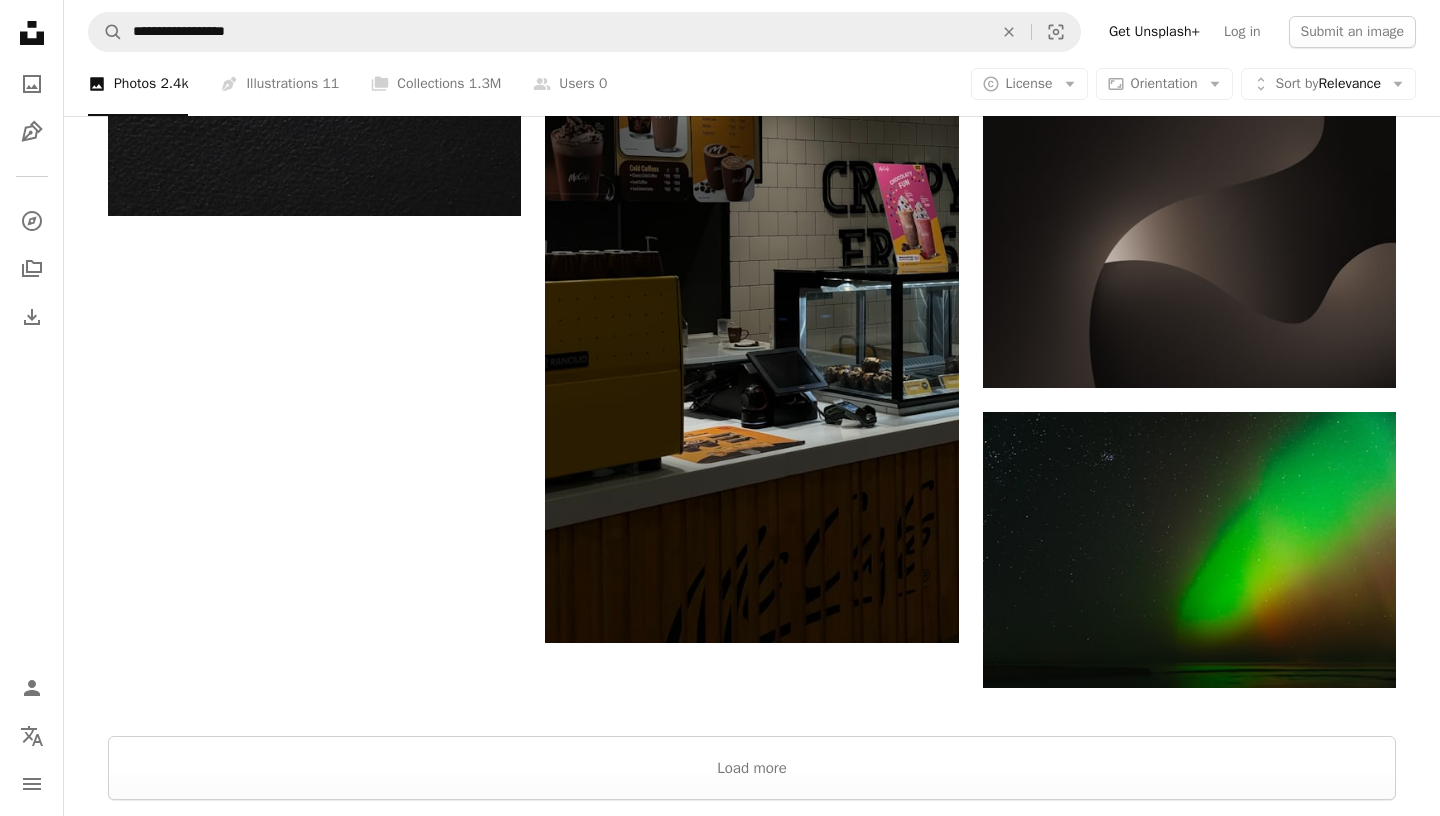 scroll, scrollTop: 2730, scrollLeft: 0, axis: vertical 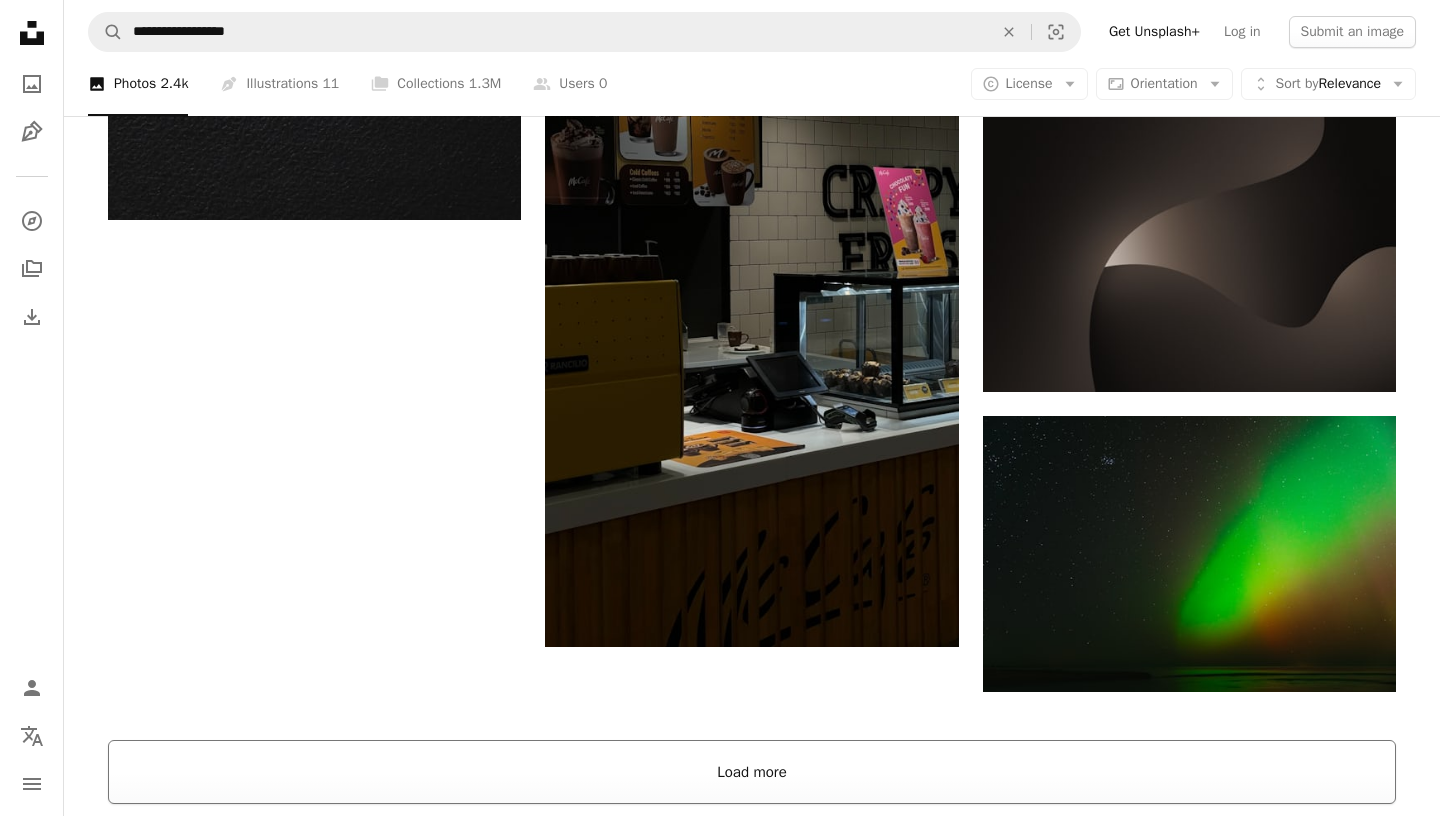 click on "Load more" at bounding box center (752, 772) 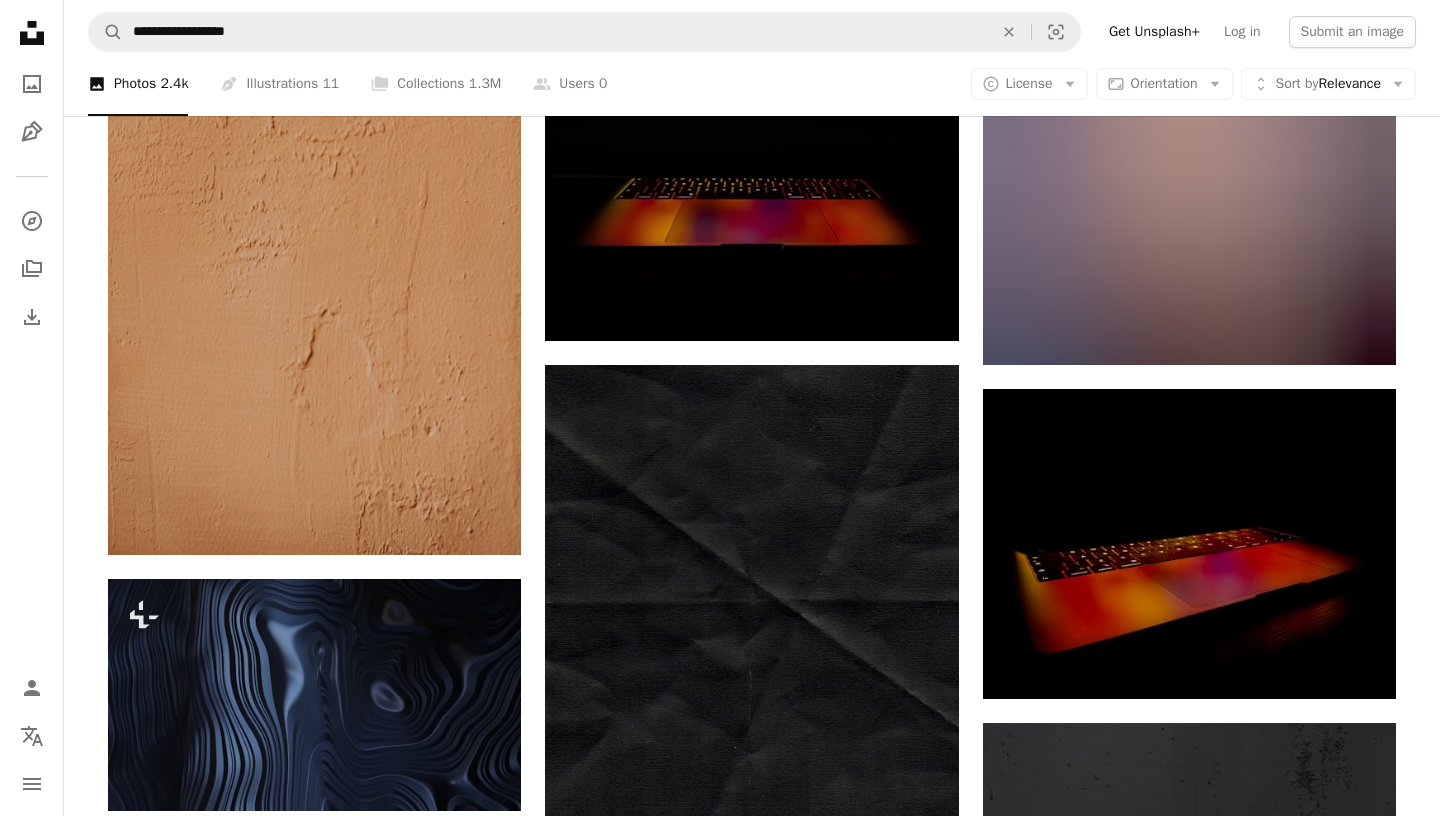 scroll, scrollTop: 5743, scrollLeft: 0, axis: vertical 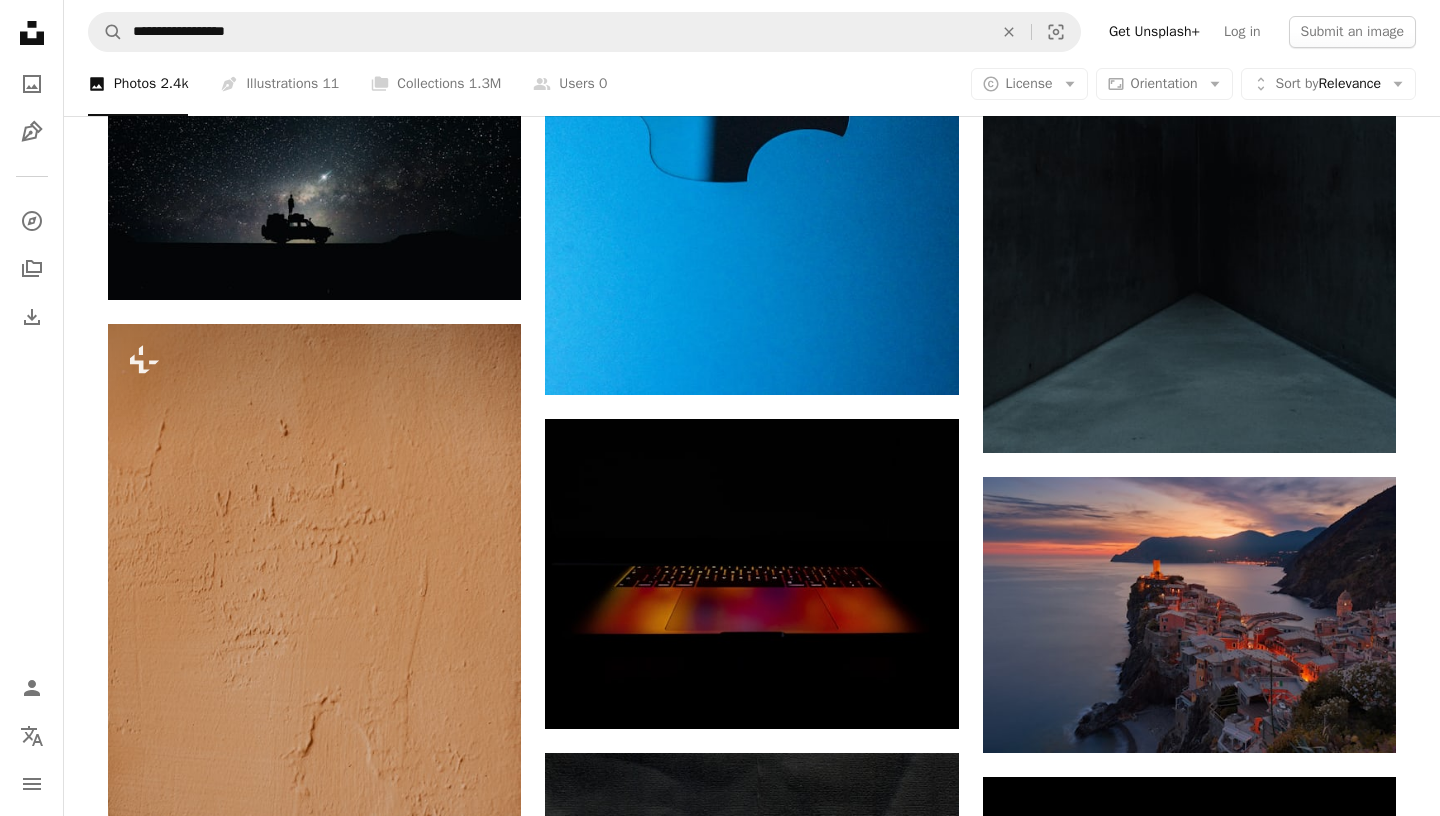click at bounding box center [314, 1083] 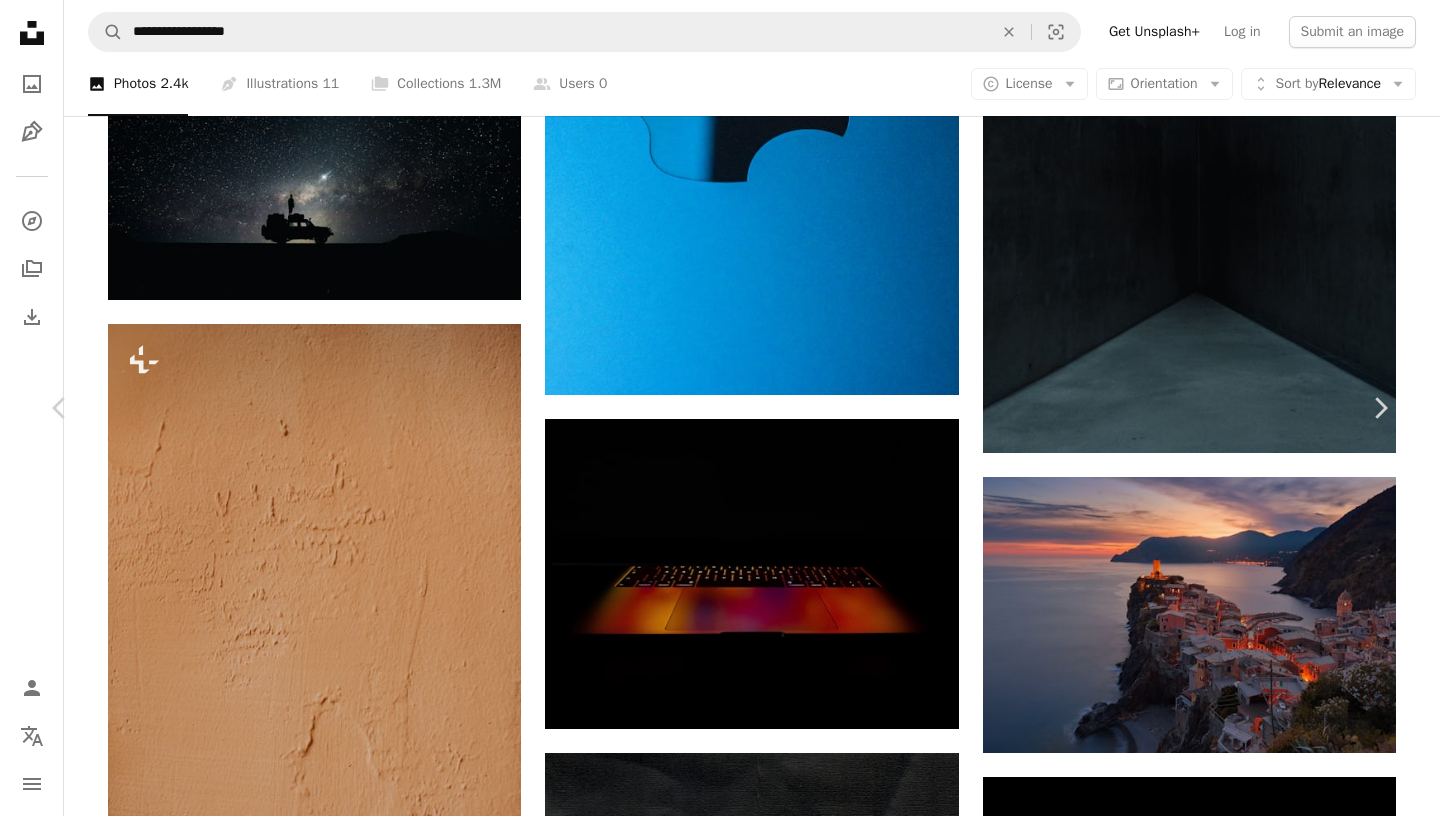 click on "An X shape Chevron left Chevron right [FIRST] [LAST] For  Unsplash+ A heart A plus sign A lock Download Zoom in A forward-right arrow Share More Actions Calendar outlined Published on  [DATE], [YEAR] Safety Licensed under the  Unsplash+ License full hd wallpaper texture dark texture background minimalist 3d render reflection structure 3d graphics 3d renders realistic rendering hd wallpepar soft texture 3d texture absract 3d minimal Free pictures Related images Plus sign for Unsplash+ A heart A plus sign [FIRST] [LAST] For  Unsplash+ A lock Download Plus sign for Unsplash+ A heart A plus sign [FIRST] [LAST] For  Unsplash+ A lock Download Plus sign for Unsplash+ A heart A plus sign [FIRST] [LAST] For  Unsplash+ A lock Download Plus sign for Unsplash+ A heart A plus sign [FIRST] [LAST] For  Unsplash+ A lock Download Plus sign for Unsplash+ A heart" at bounding box center (720, 8921) 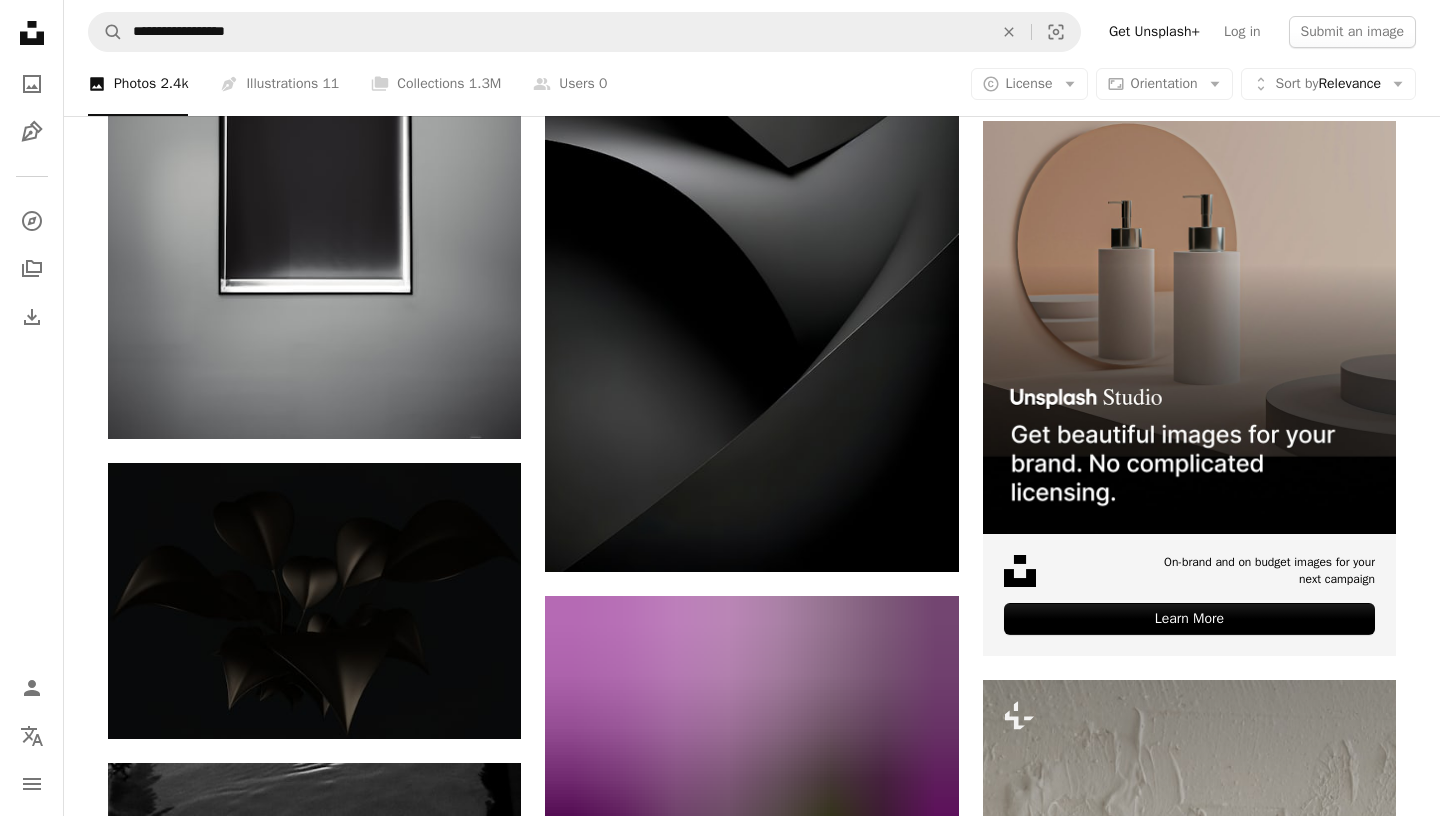 scroll, scrollTop: 8596, scrollLeft: 0, axis: vertical 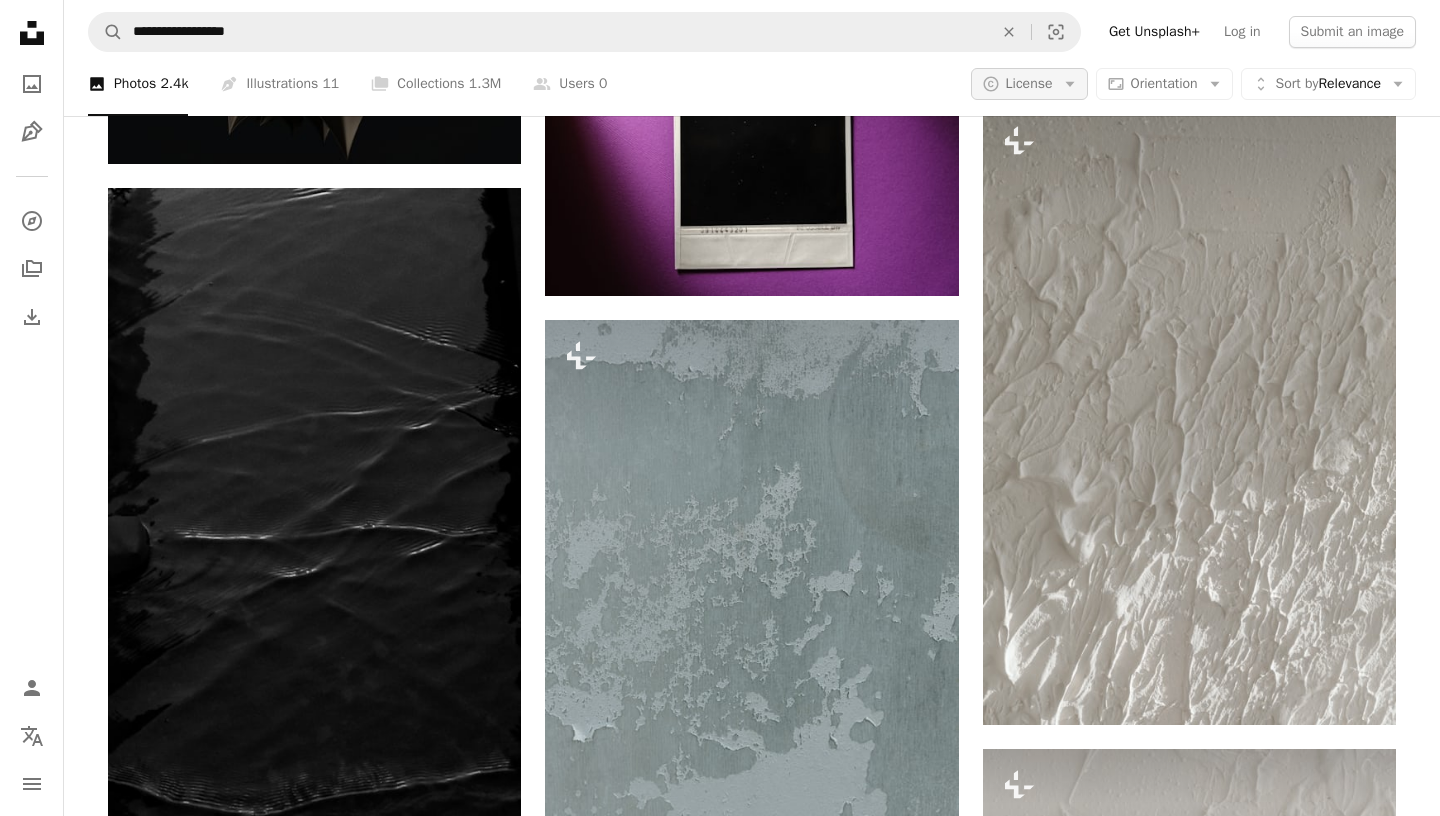 click on "License" at bounding box center (1029, 83) 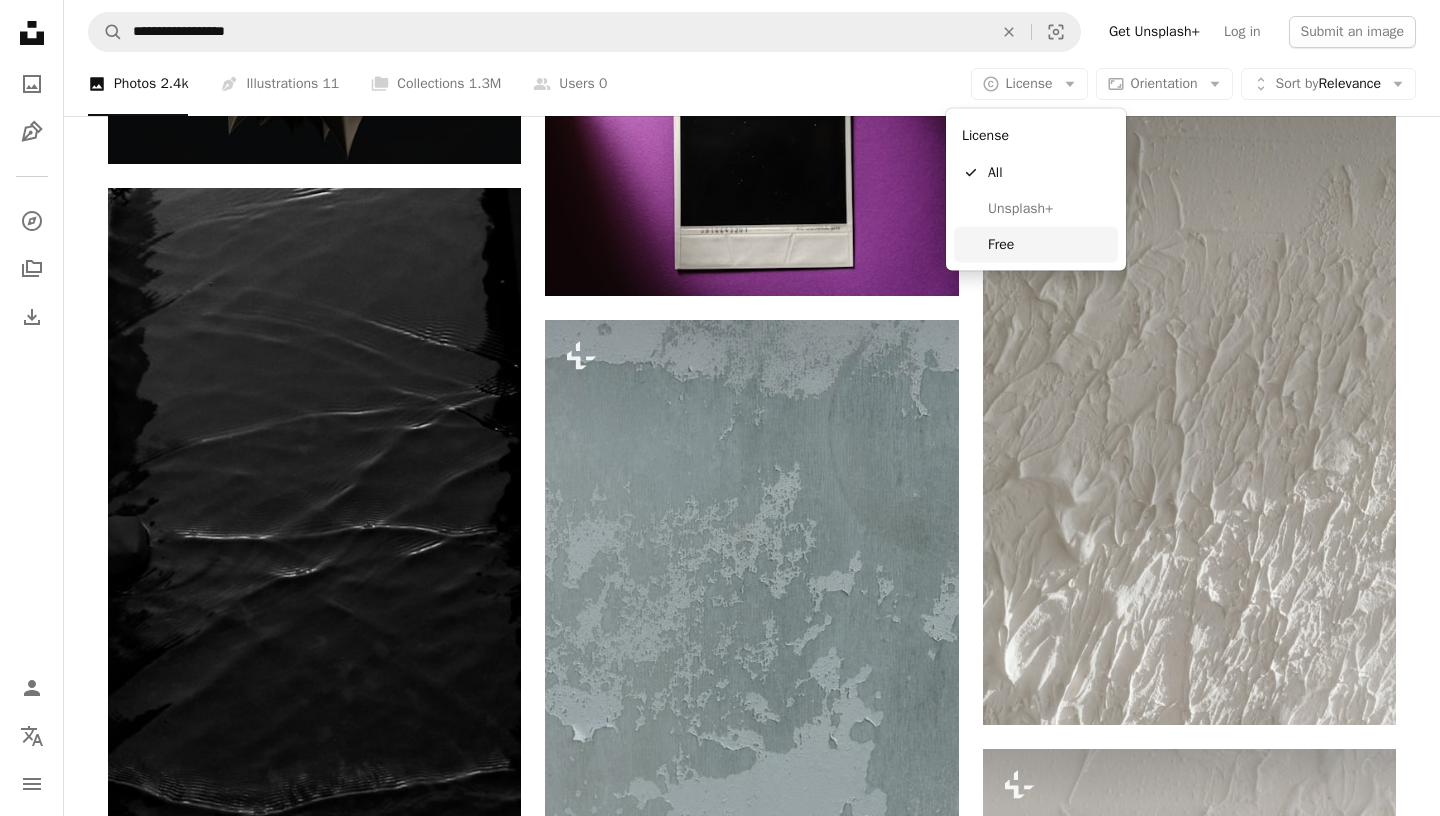 click on "Free" at bounding box center [1049, 244] 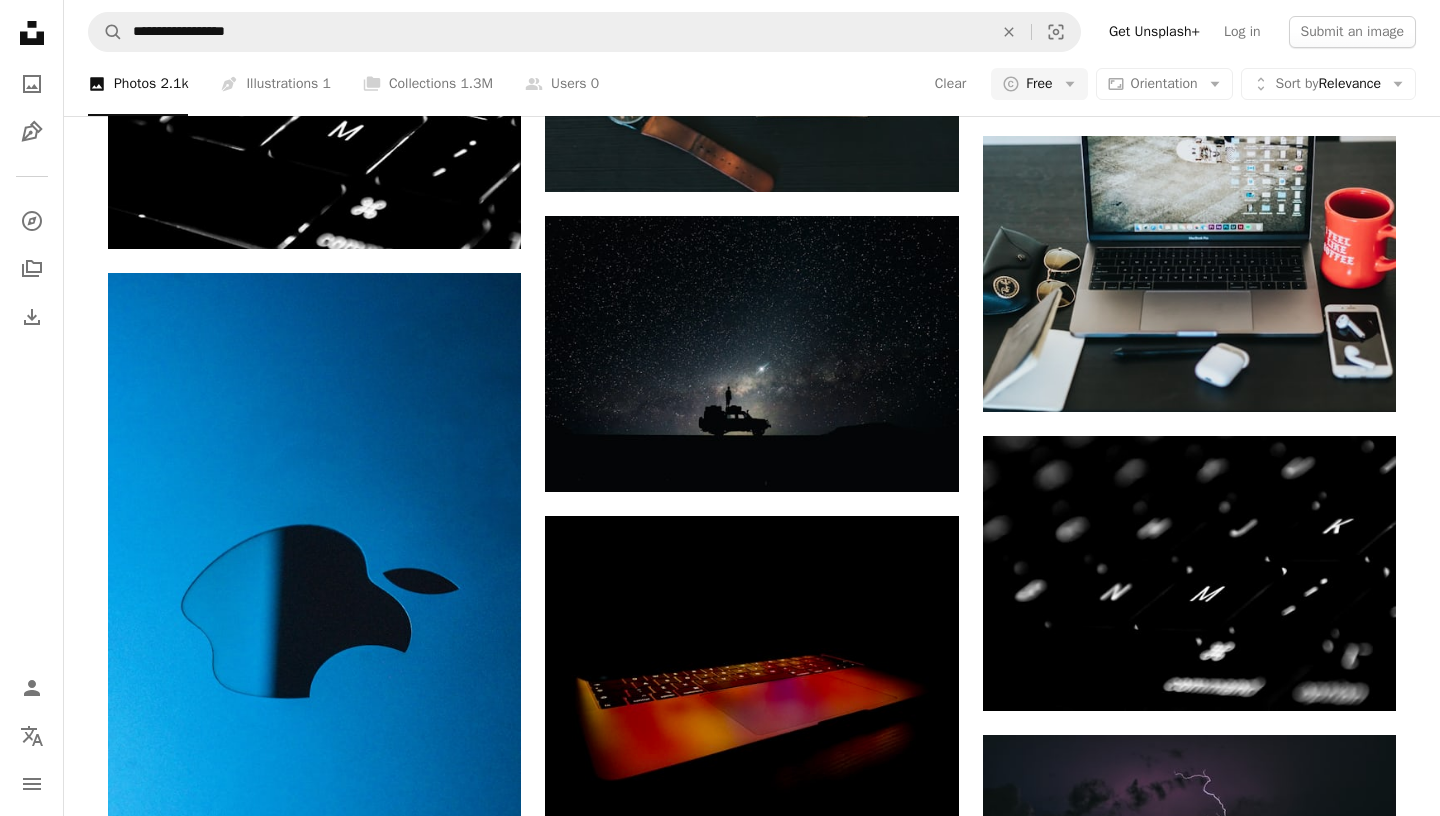 scroll, scrollTop: 3971, scrollLeft: 0, axis: vertical 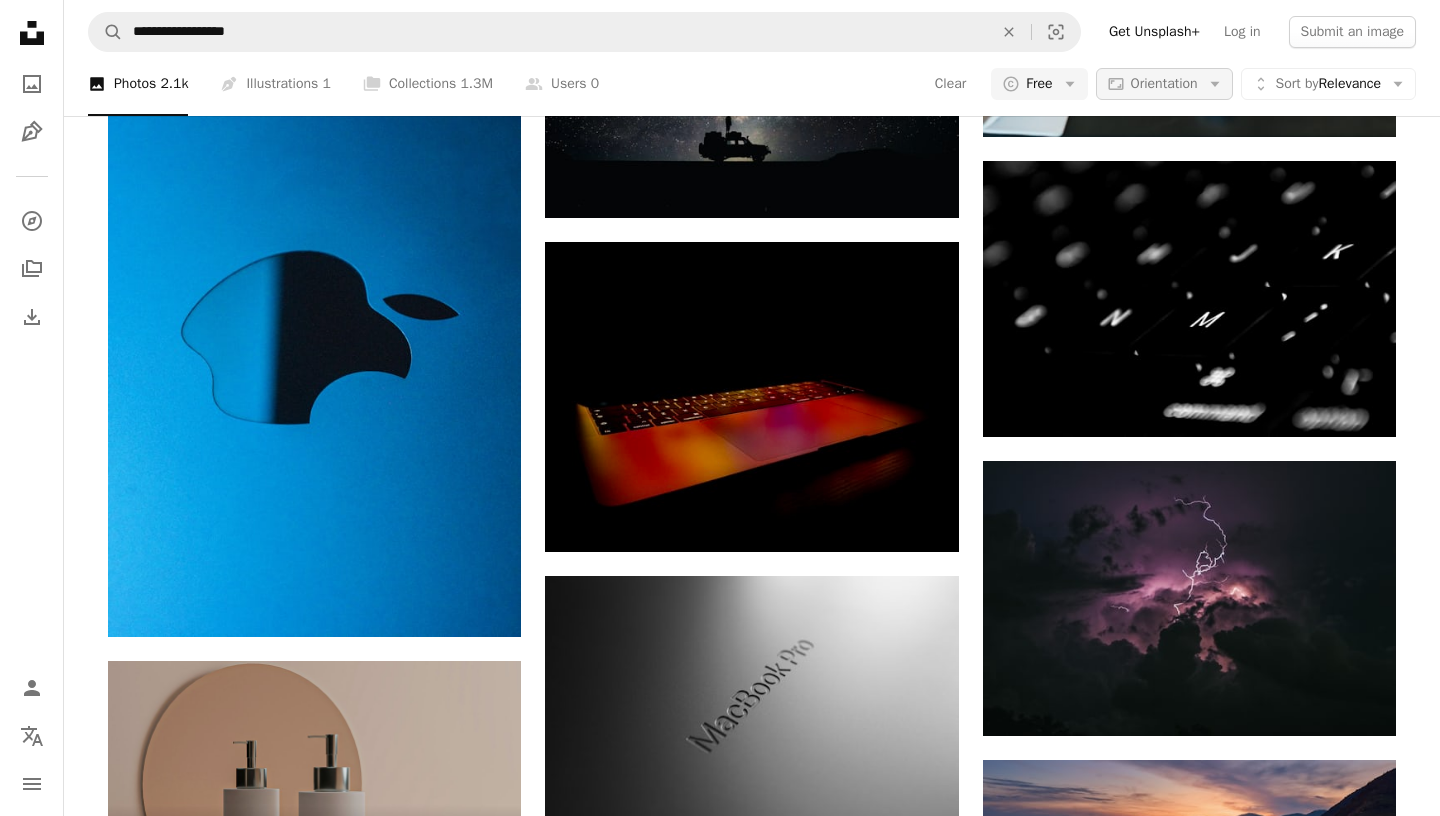 click on "Aspect ratio Orientation Arrow down" at bounding box center [1164, 84] 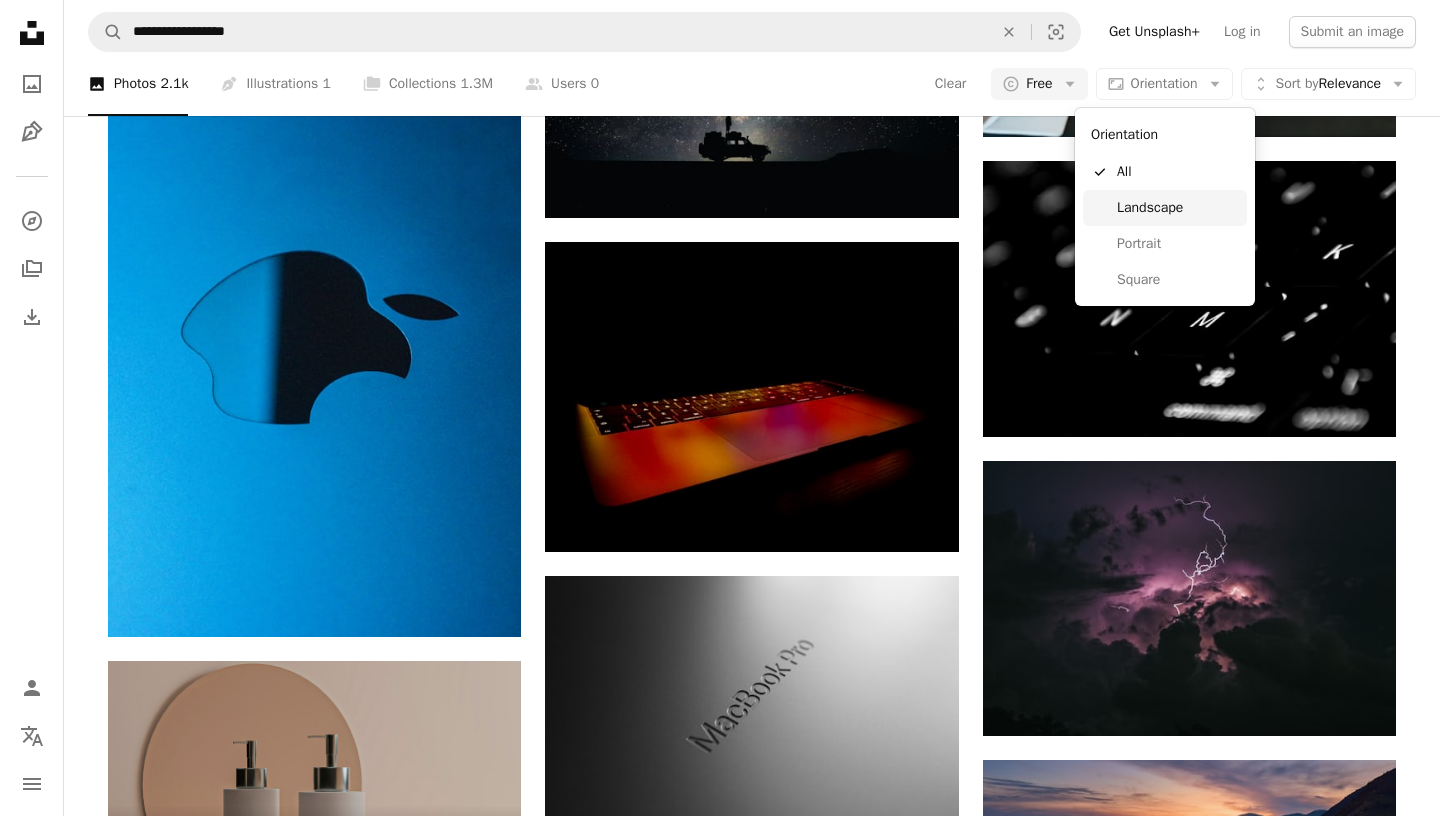click on "Landscape" at bounding box center [1178, 208] 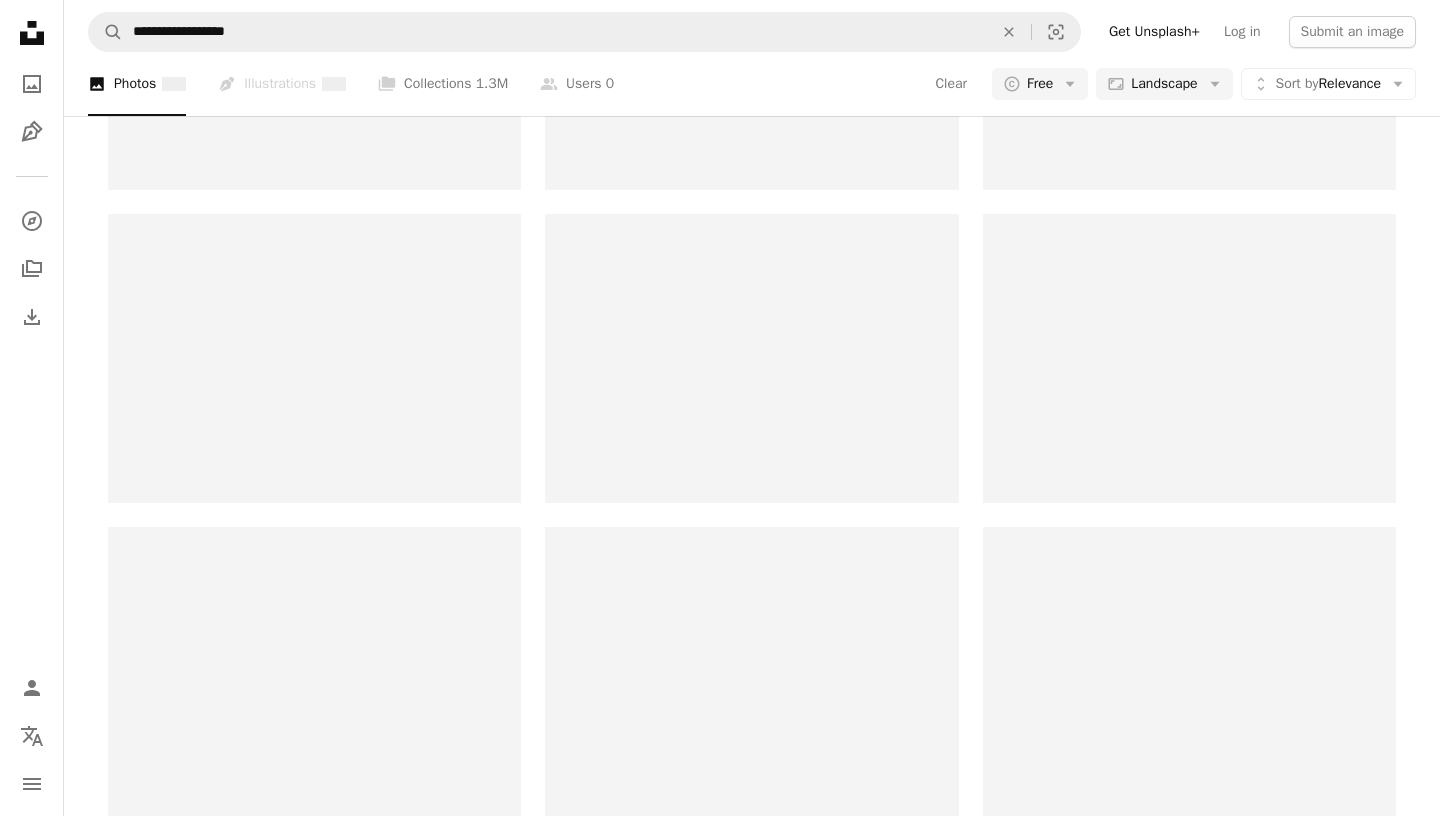 scroll, scrollTop: 0, scrollLeft: 0, axis: both 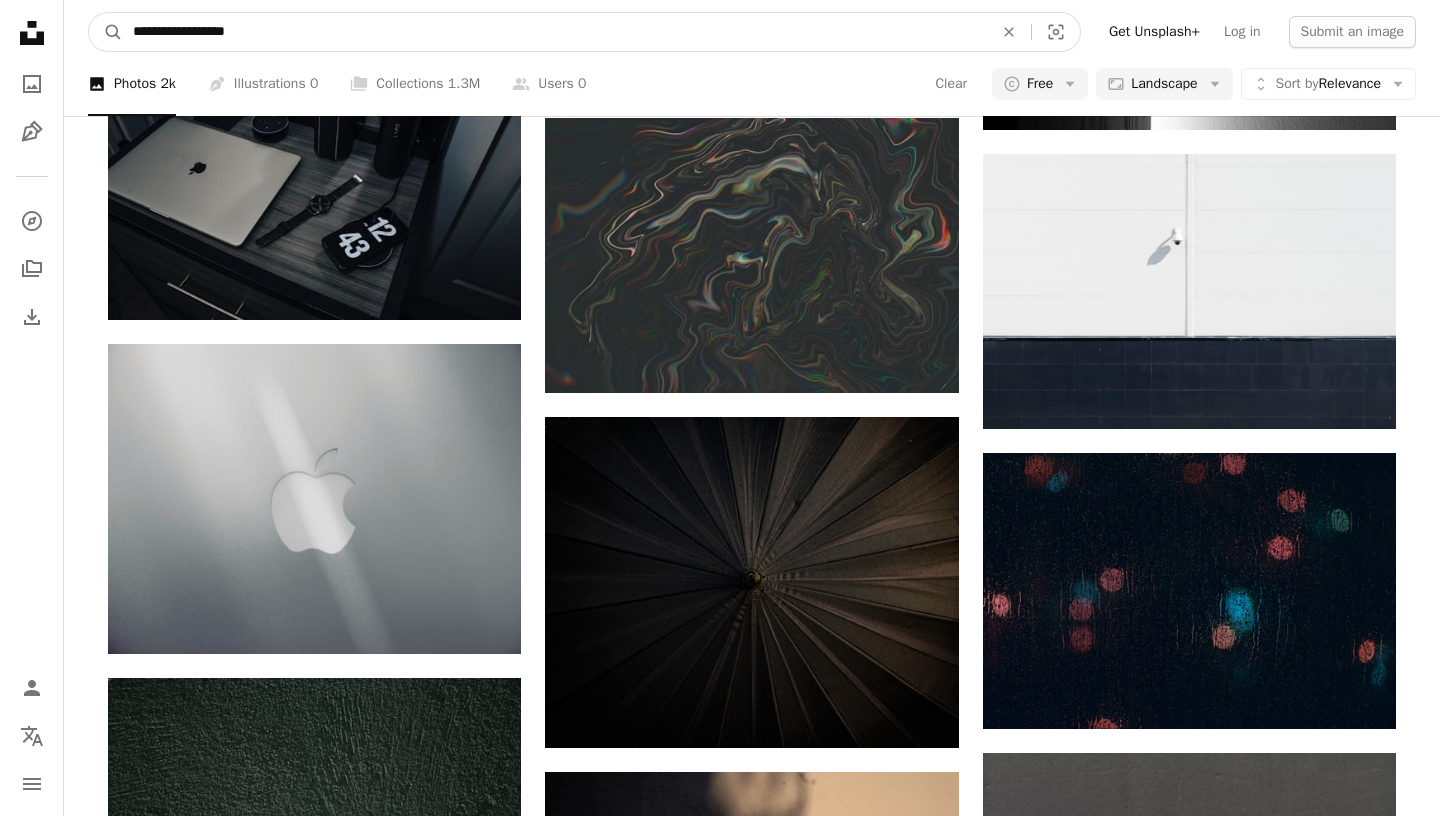 click on "**********" at bounding box center [555, 32] 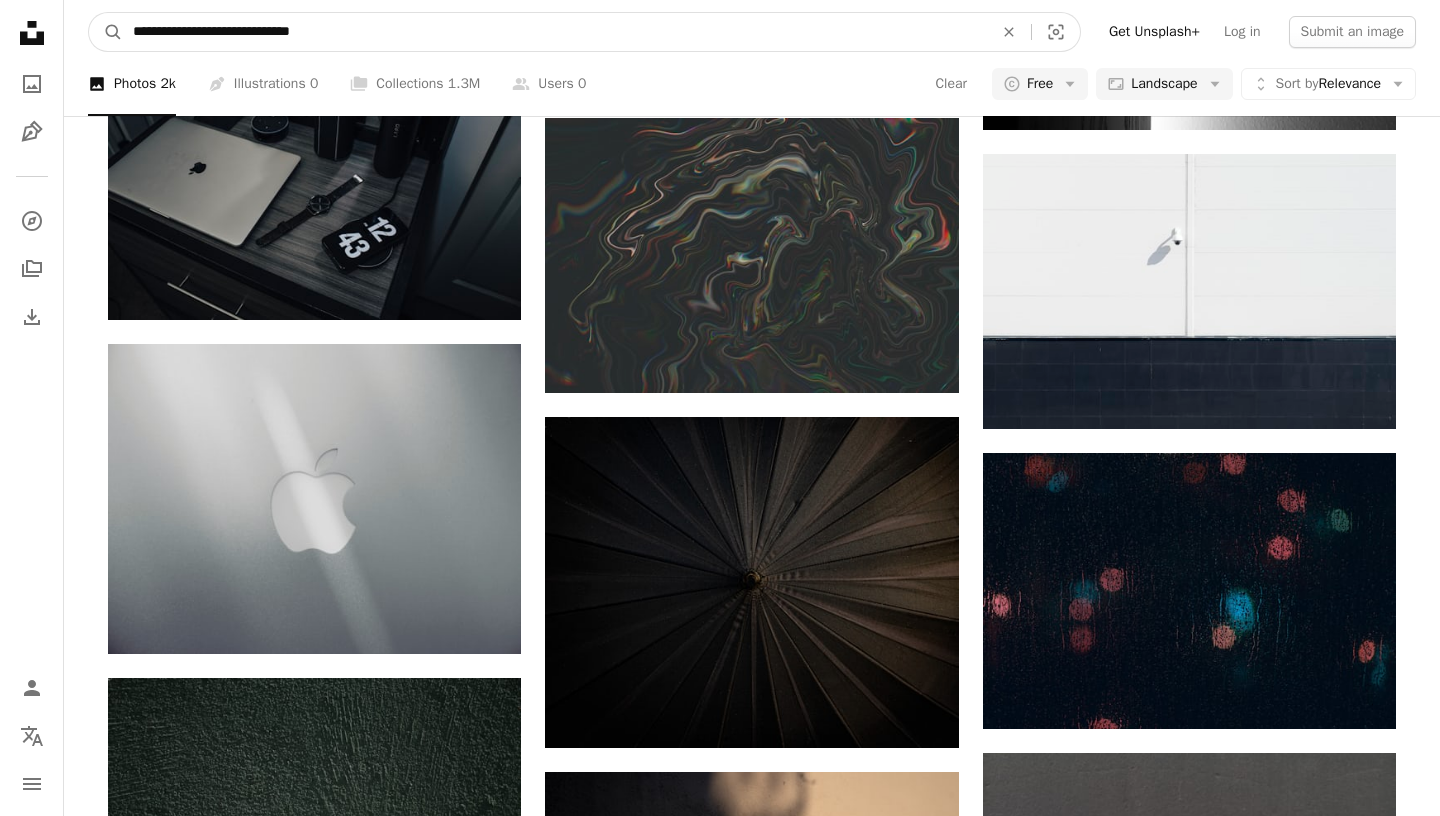 type on "**********" 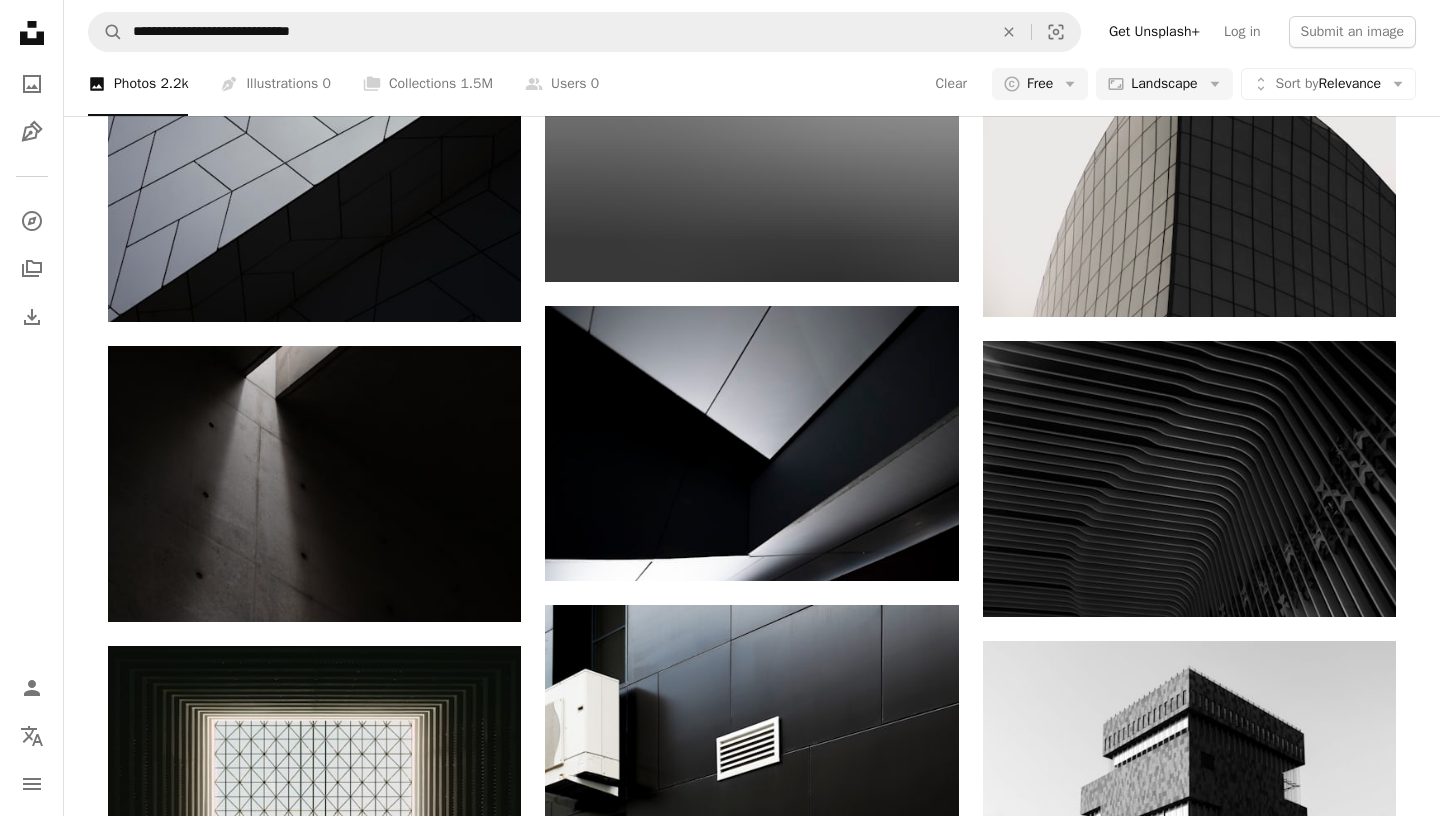 scroll, scrollTop: 1653, scrollLeft: 0, axis: vertical 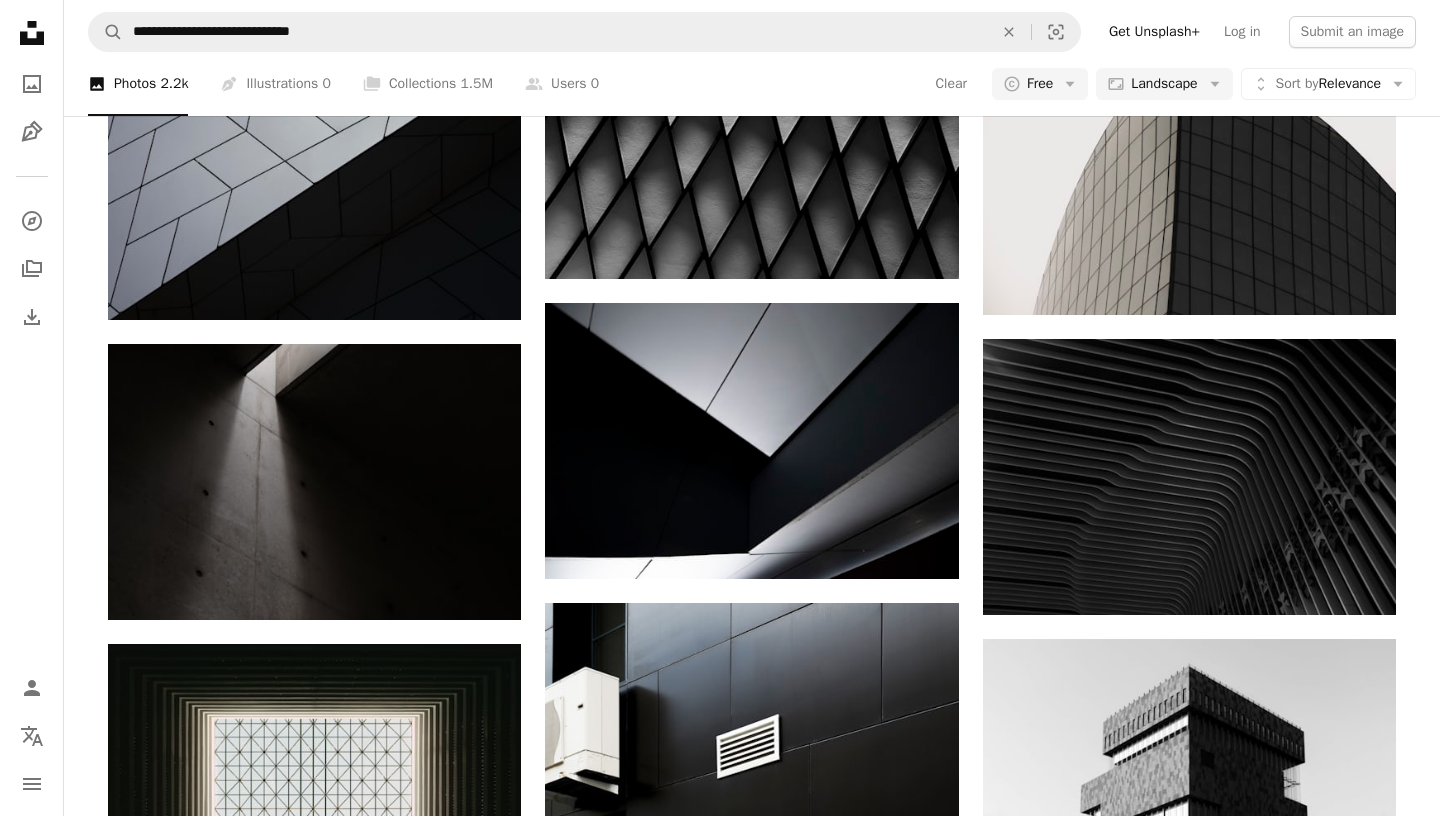 click on "Load more" at bounding box center [752, 1293] 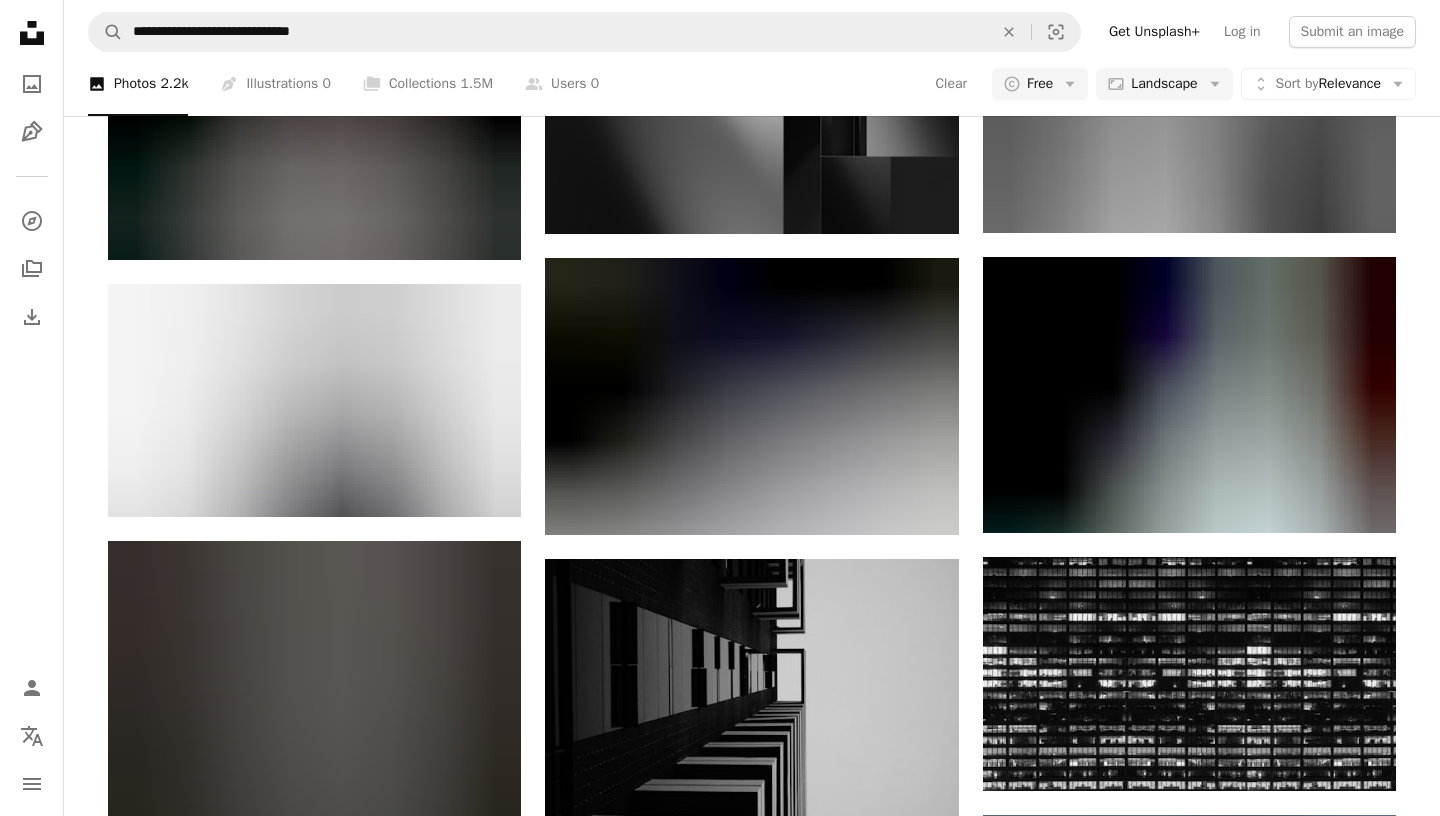 scroll, scrollTop: 10782, scrollLeft: 0, axis: vertical 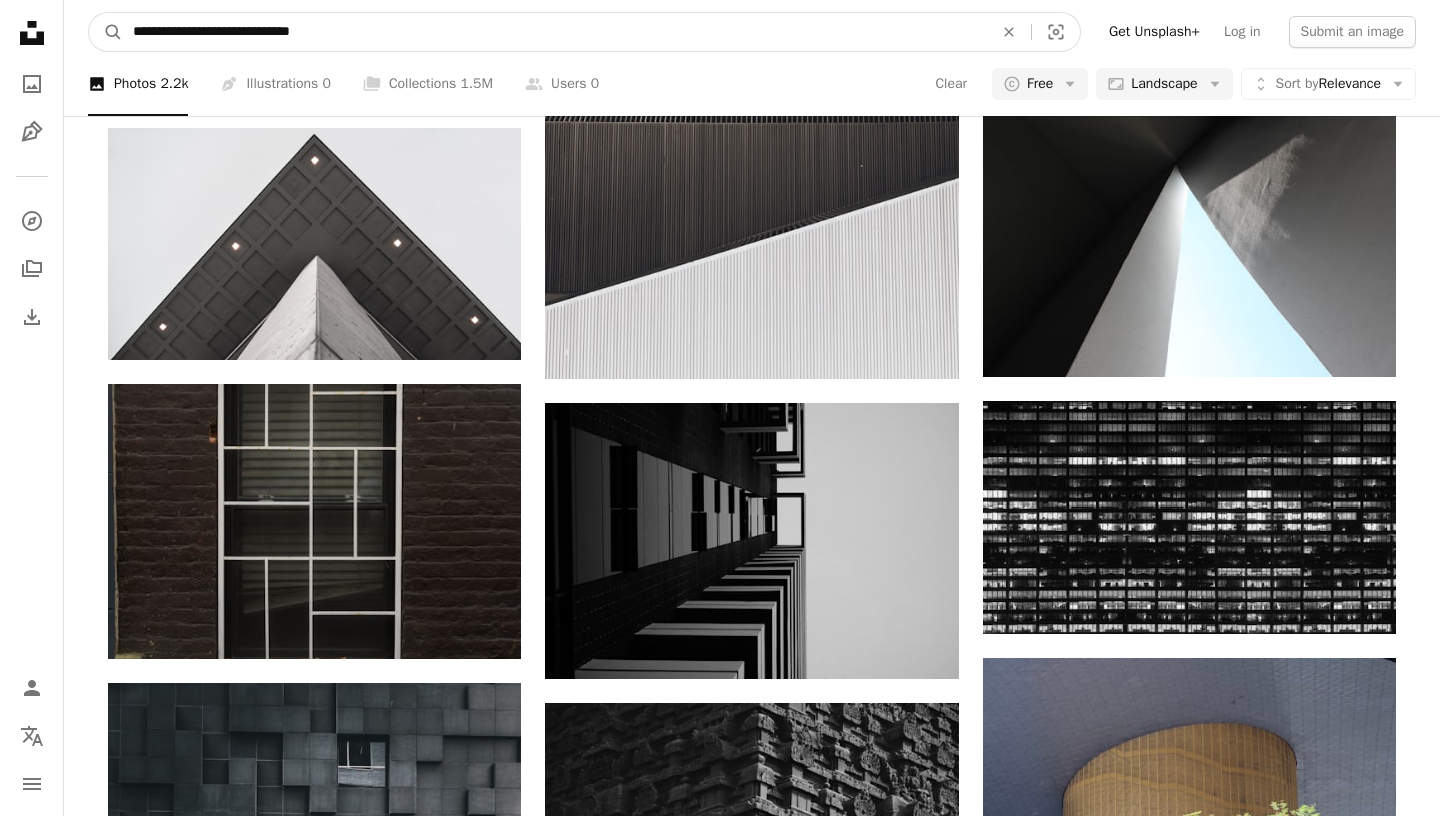 drag, startPoint x: 410, startPoint y: 34, endPoint x: 0, endPoint y: 30, distance: 410.0195 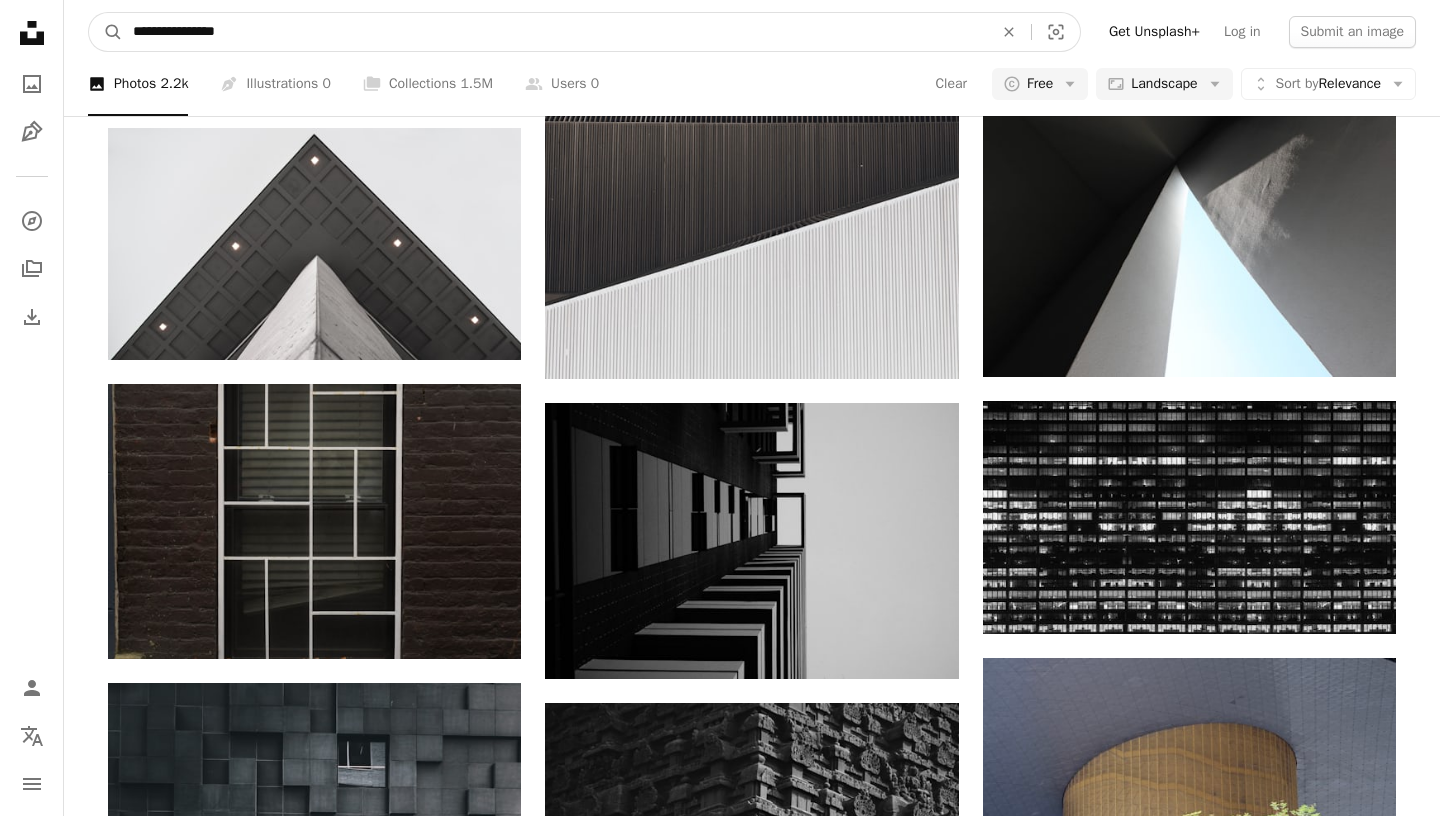 type on "**********" 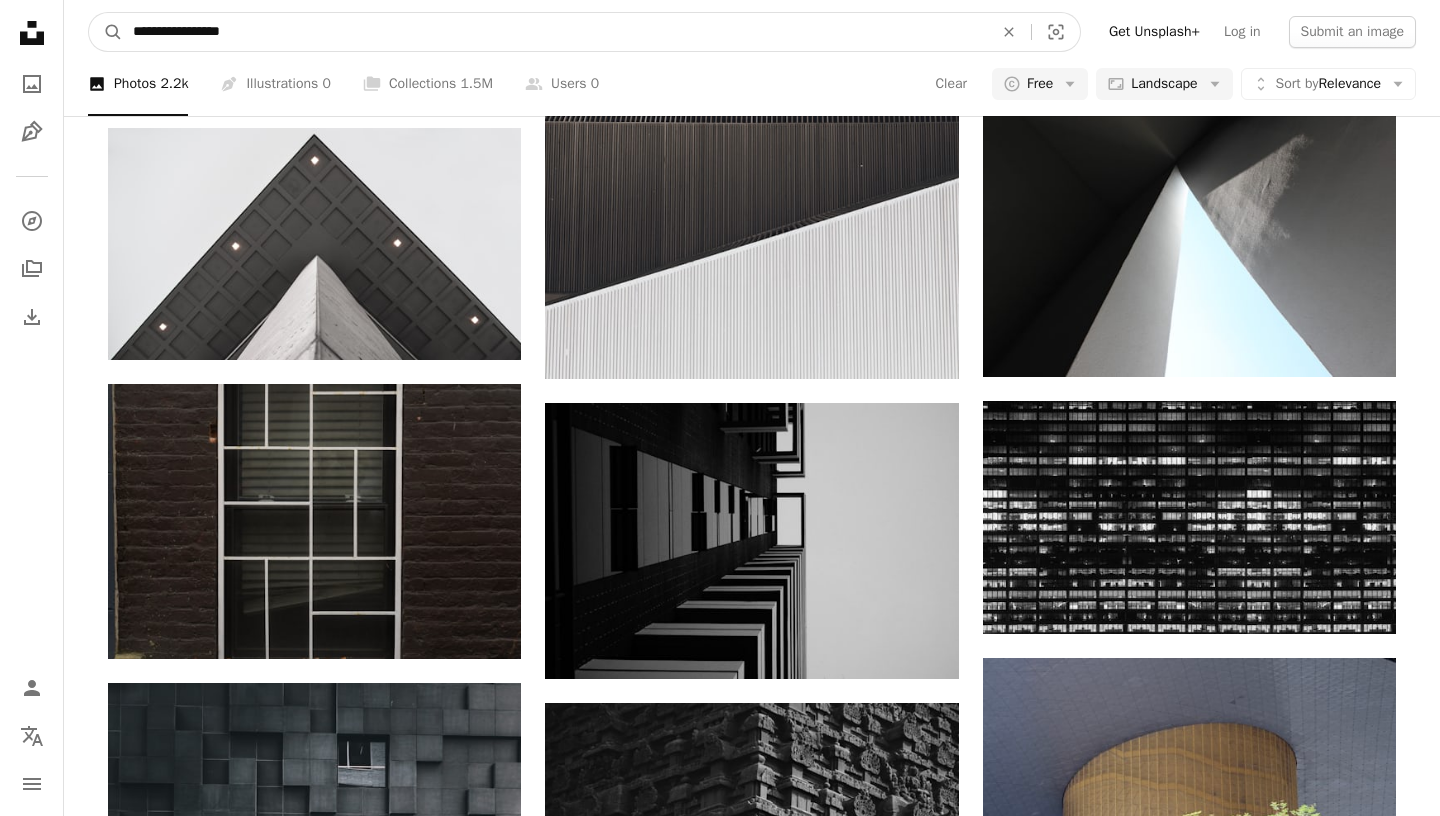 click on "A magnifying glass" at bounding box center (106, 32) 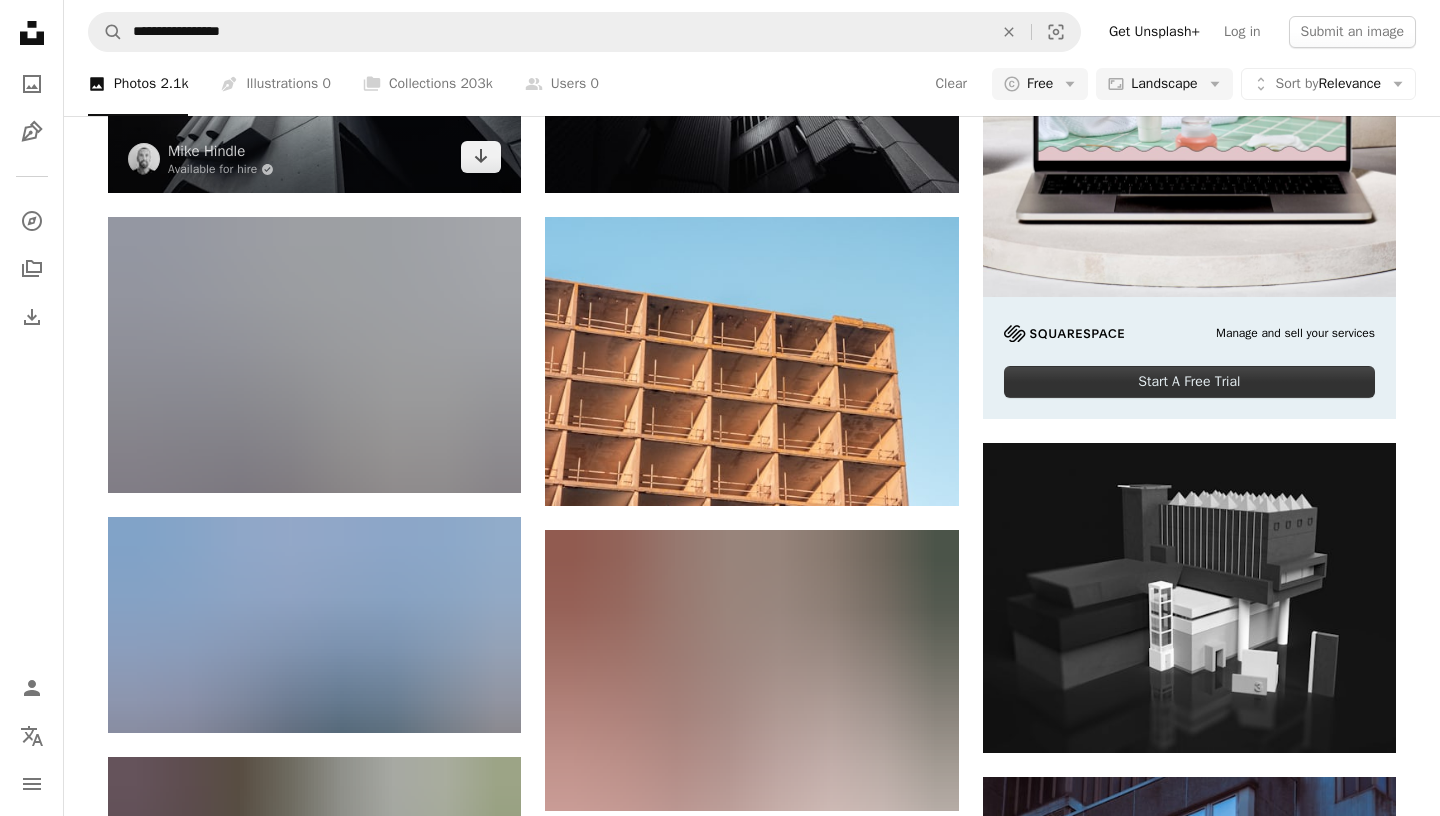 scroll, scrollTop: 0, scrollLeft: 0, axis: both 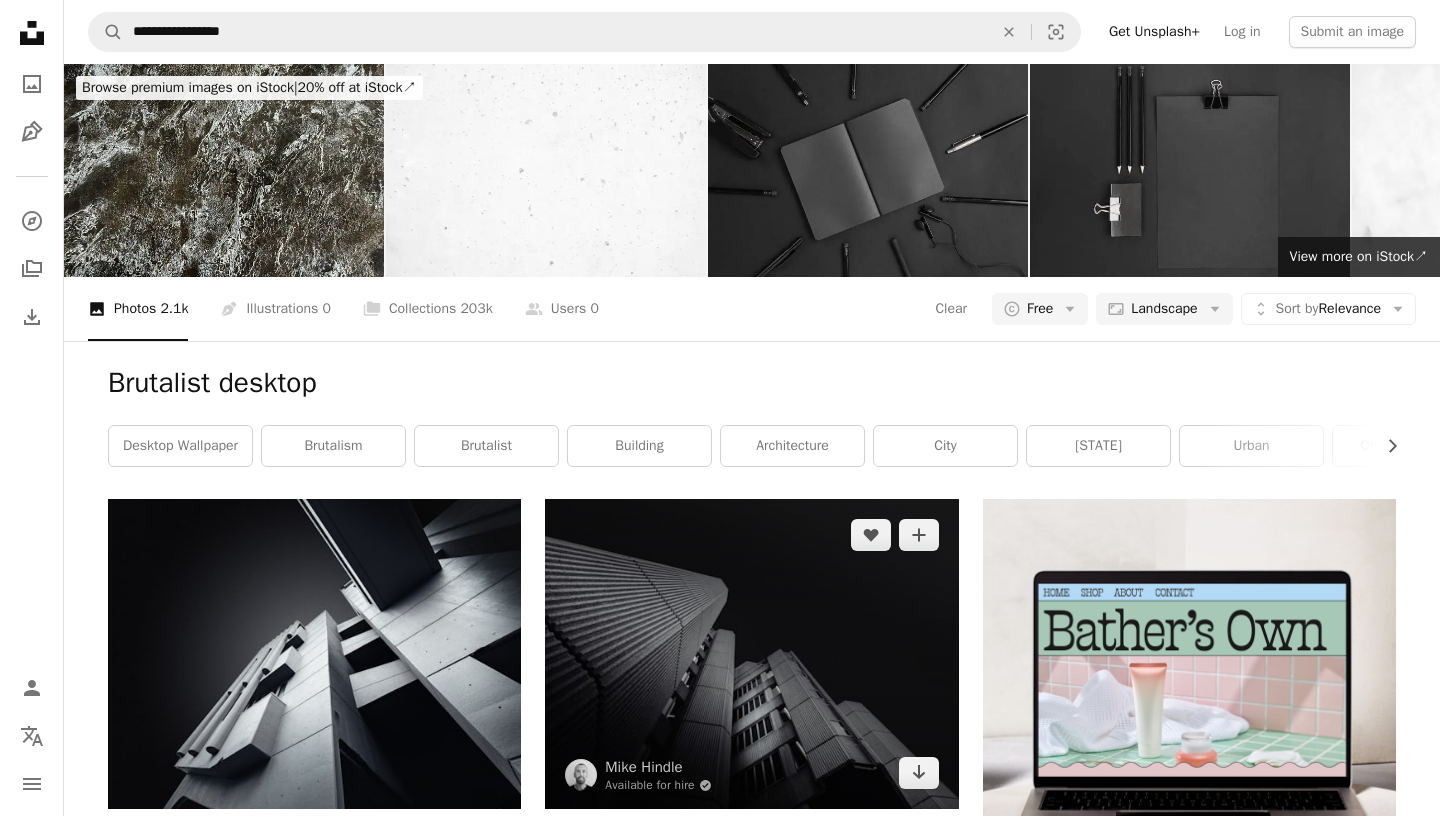 click at bounding box center (751, 654) 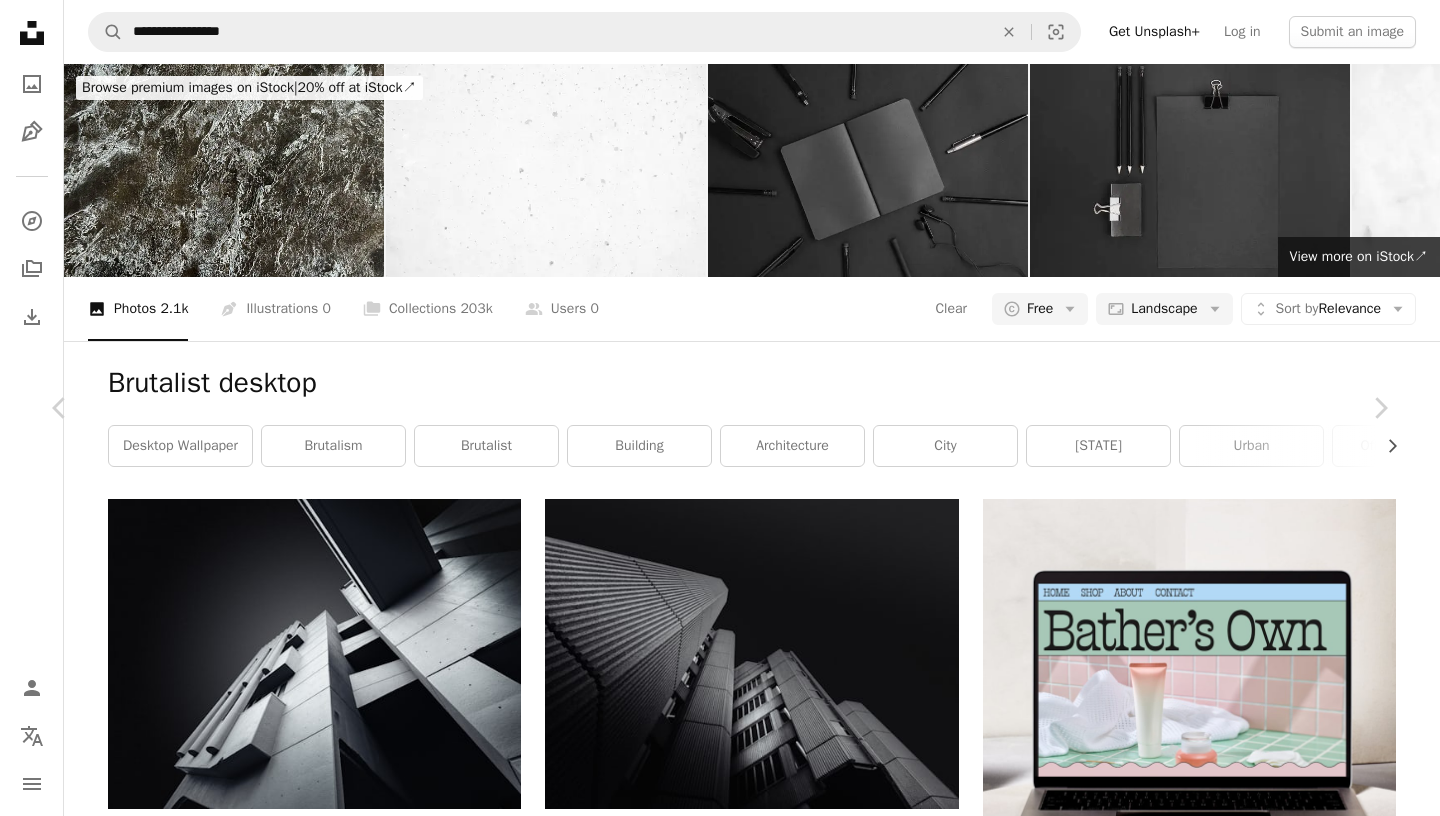 click on "An X shape Chevron left Chevron right [FIRST] [LAST] For  Unsplash+ A heart A plus sign A lock Download Zoom in A forward-right arrow Share More Actions Calendar outlined Published on  [DATE], [YEAR] Camera Apple, iPhone 14 Pro Max Safety Free to use under the  Unsplash License architecture desktop wallpapers wallpaper desktop monochrome liverpool architecture wallpaper city building brutalist architecture brutalism architecture design brutalist city buildings architecture background brutalism architecture building city urban office building cityscape tower Creative Commons images Browse premium related images on iStock  |  Save 20% with code UNSPLASH20 View more on iStock  ↗ Related images A heart A plus sign [FIRST] [LAST] Available for hire A checkmark inside of a circle Arrow pointing down A heart A plus sign [FIRST] [LAST] A heart" at bounding box center (720, 4483) 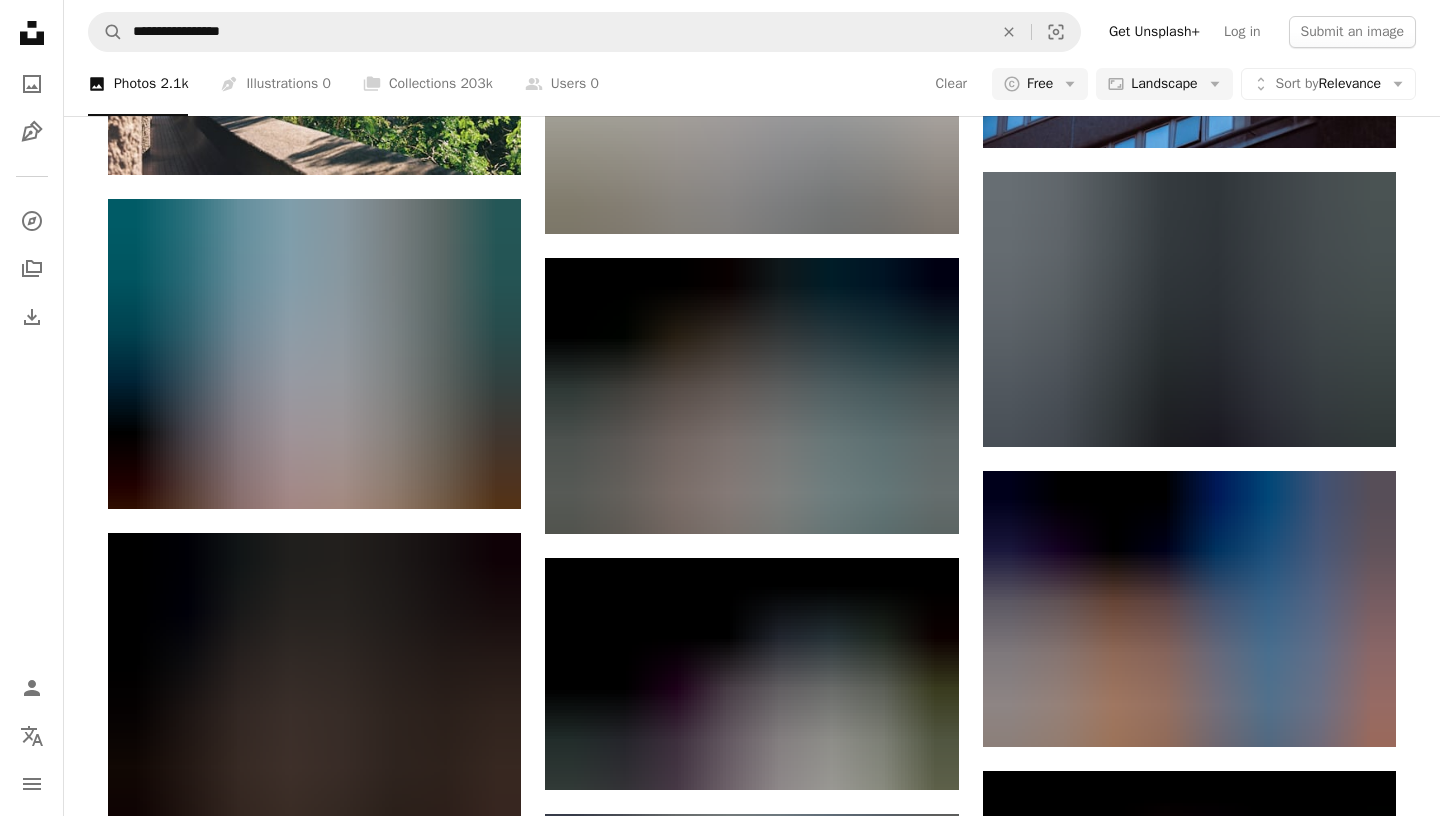 scroll, scrollTop: 2016, scrollLeft: 0, axis: vertical 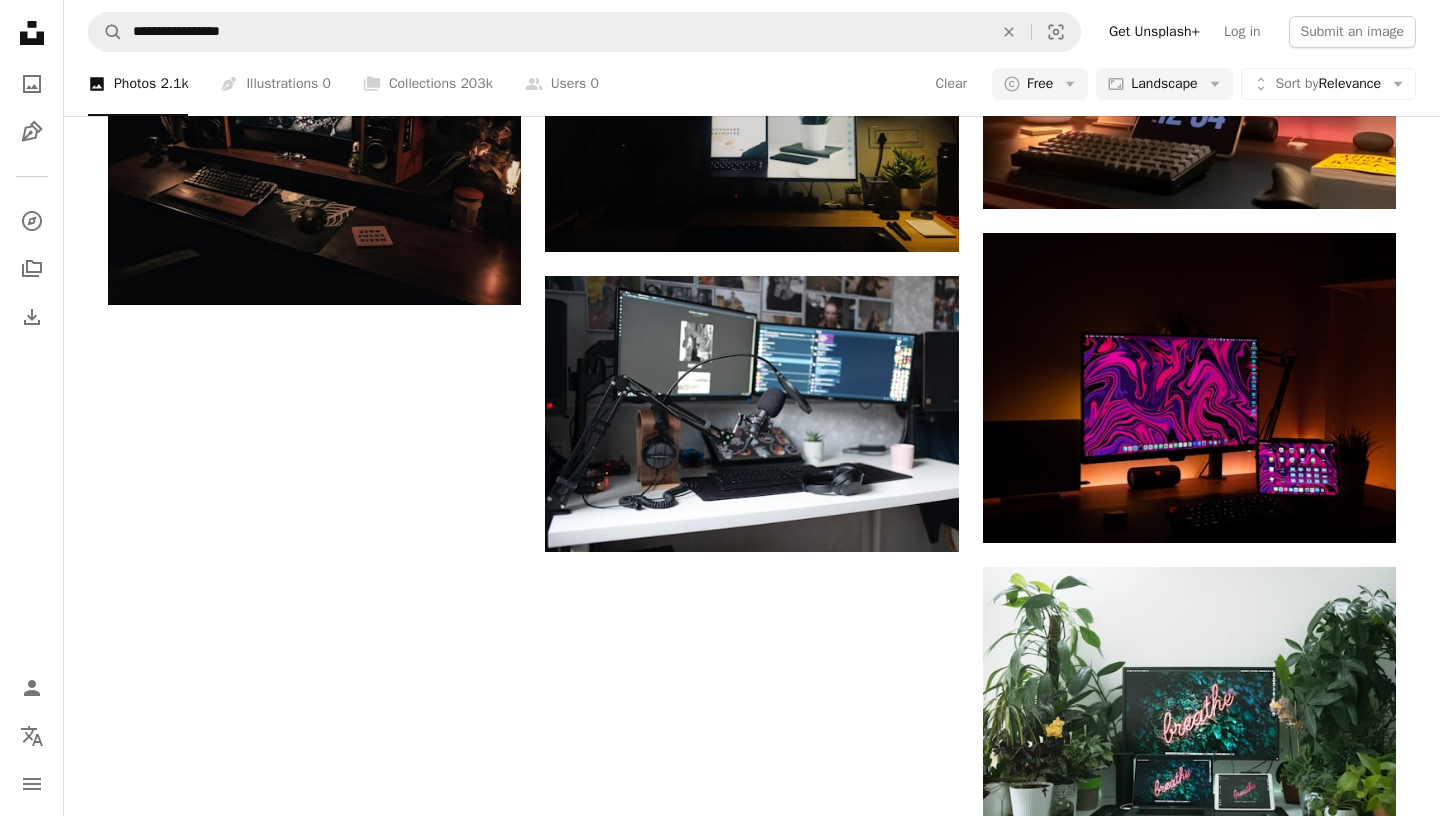click on "Load more" at bounding box center [752, 1222] 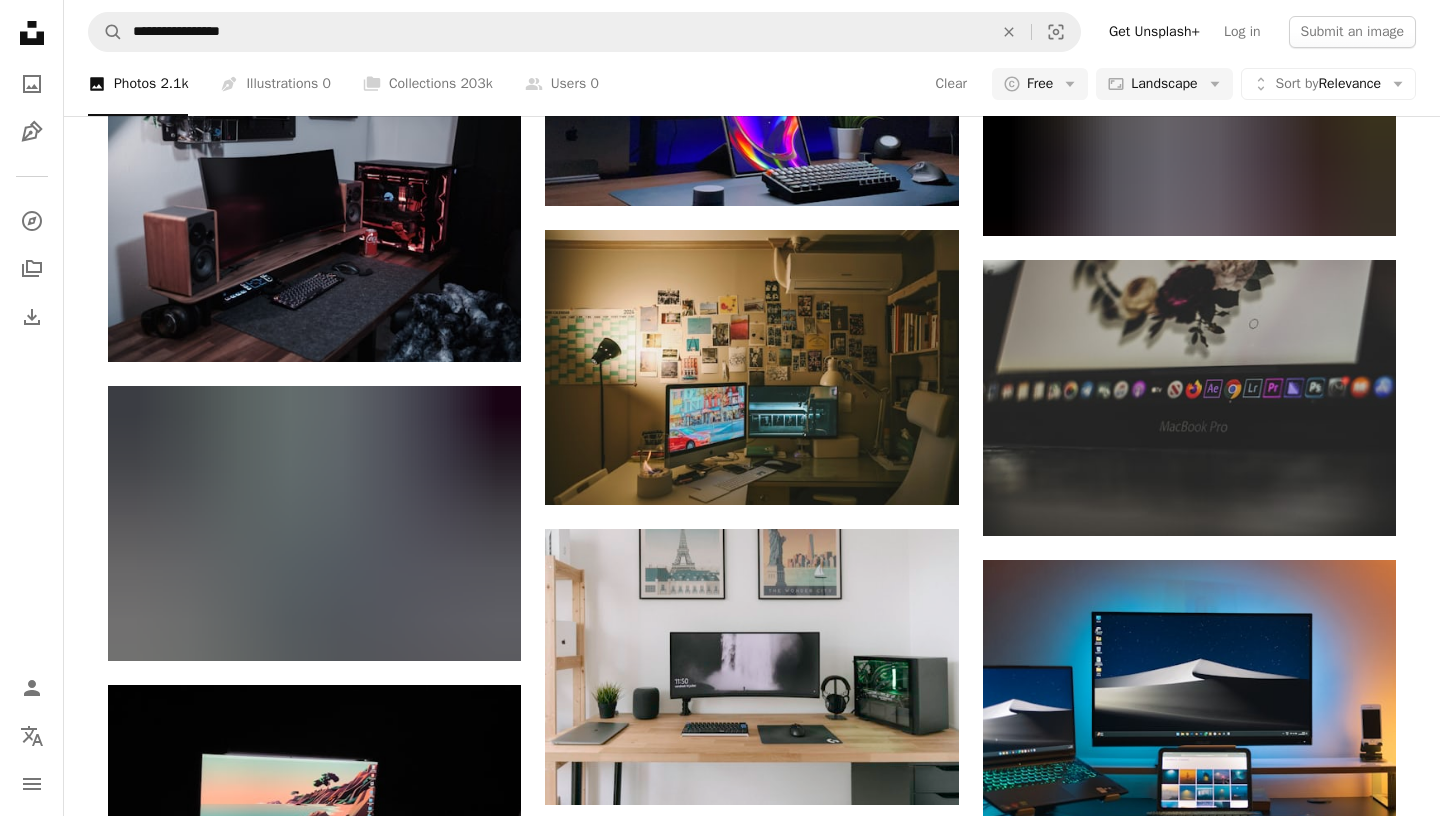 scroll, scrollTop: 12043, scrollLeft: 0, axis: vertical 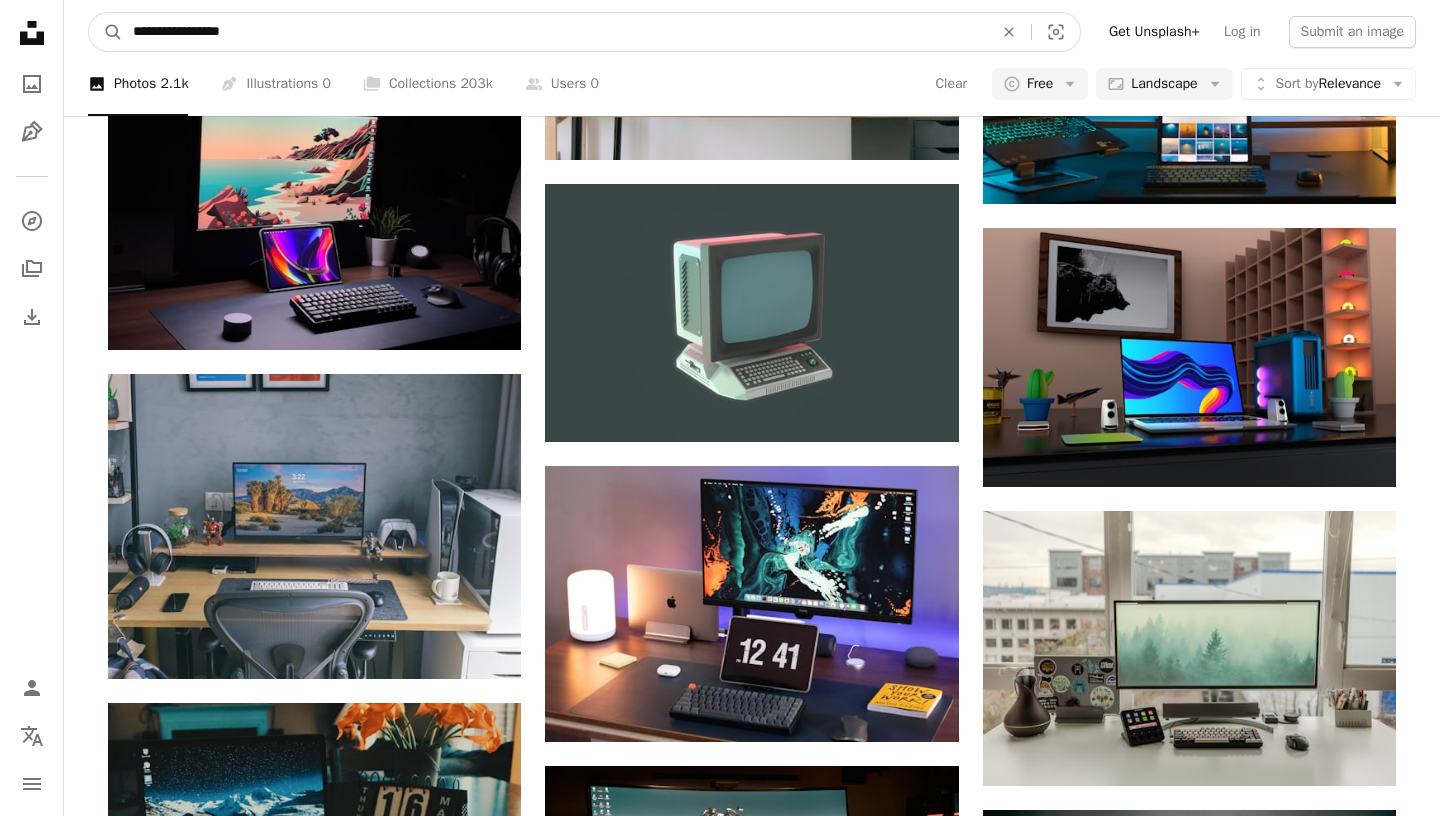 click on "**********" at bounding box center [555, 32] 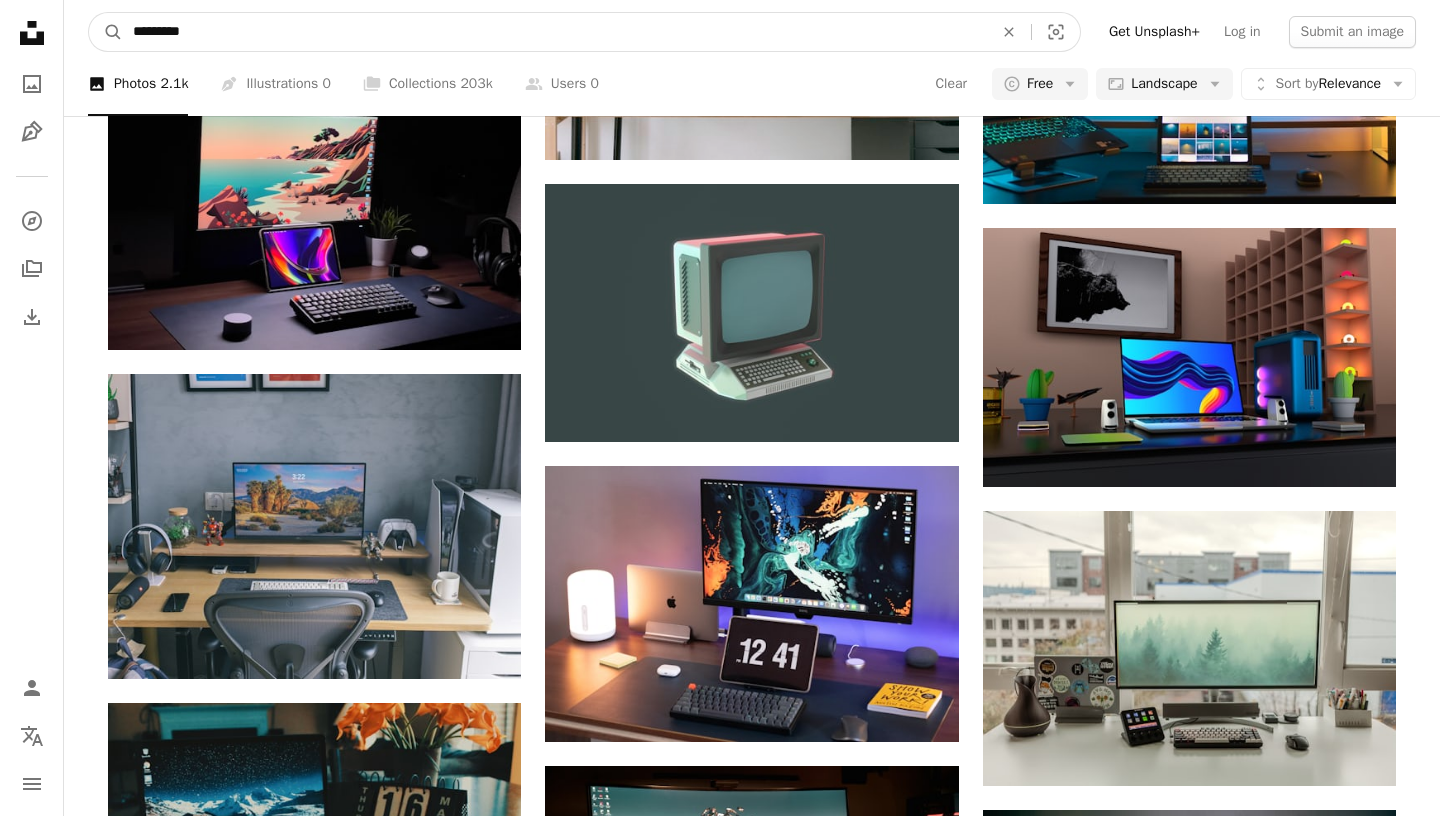 type on "********" 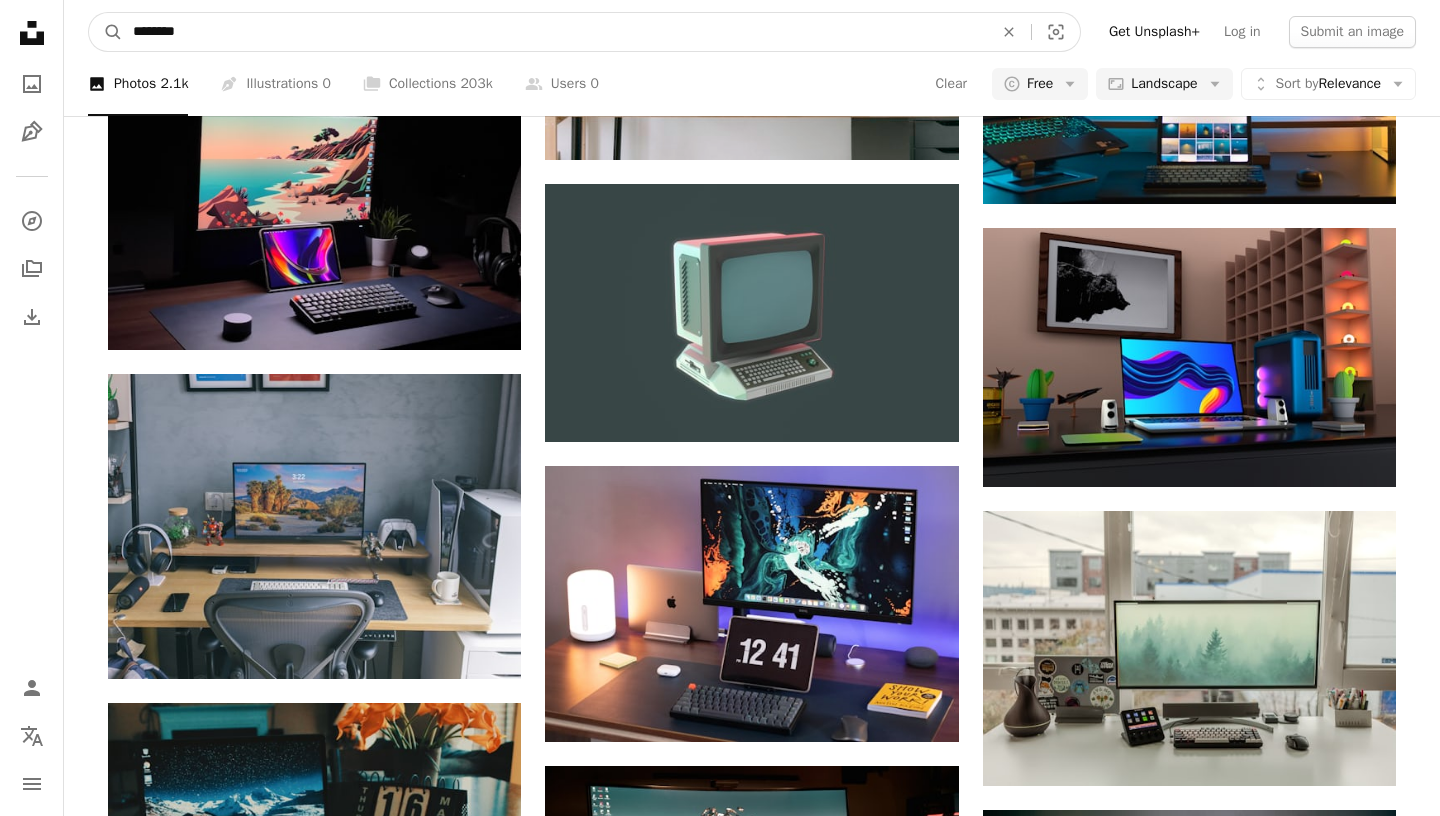 click on "A magnifying glass" at bounding box center (106, 32) 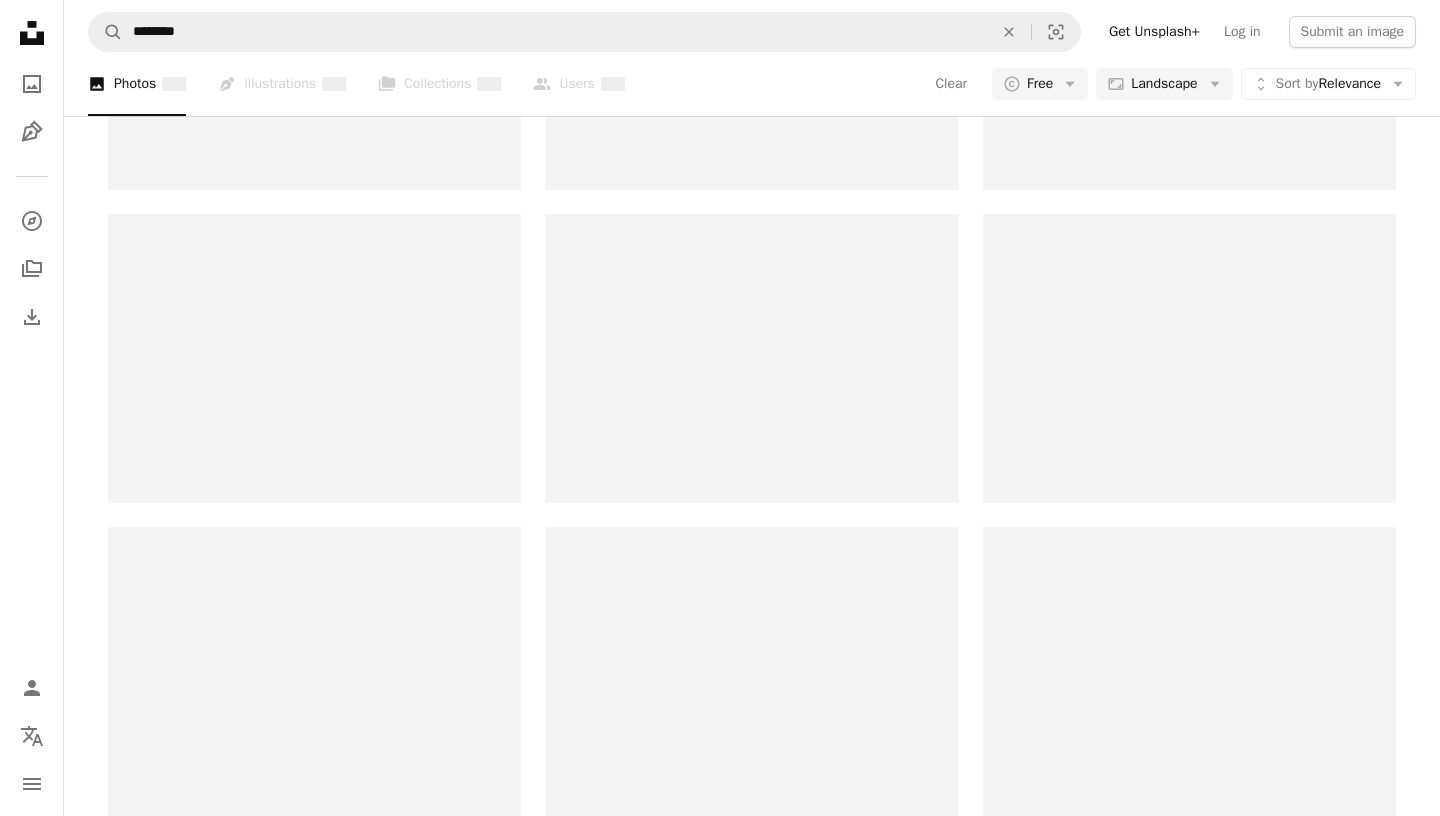 scroll, scrollTop: 0, scrollLeft: 0, axis: both 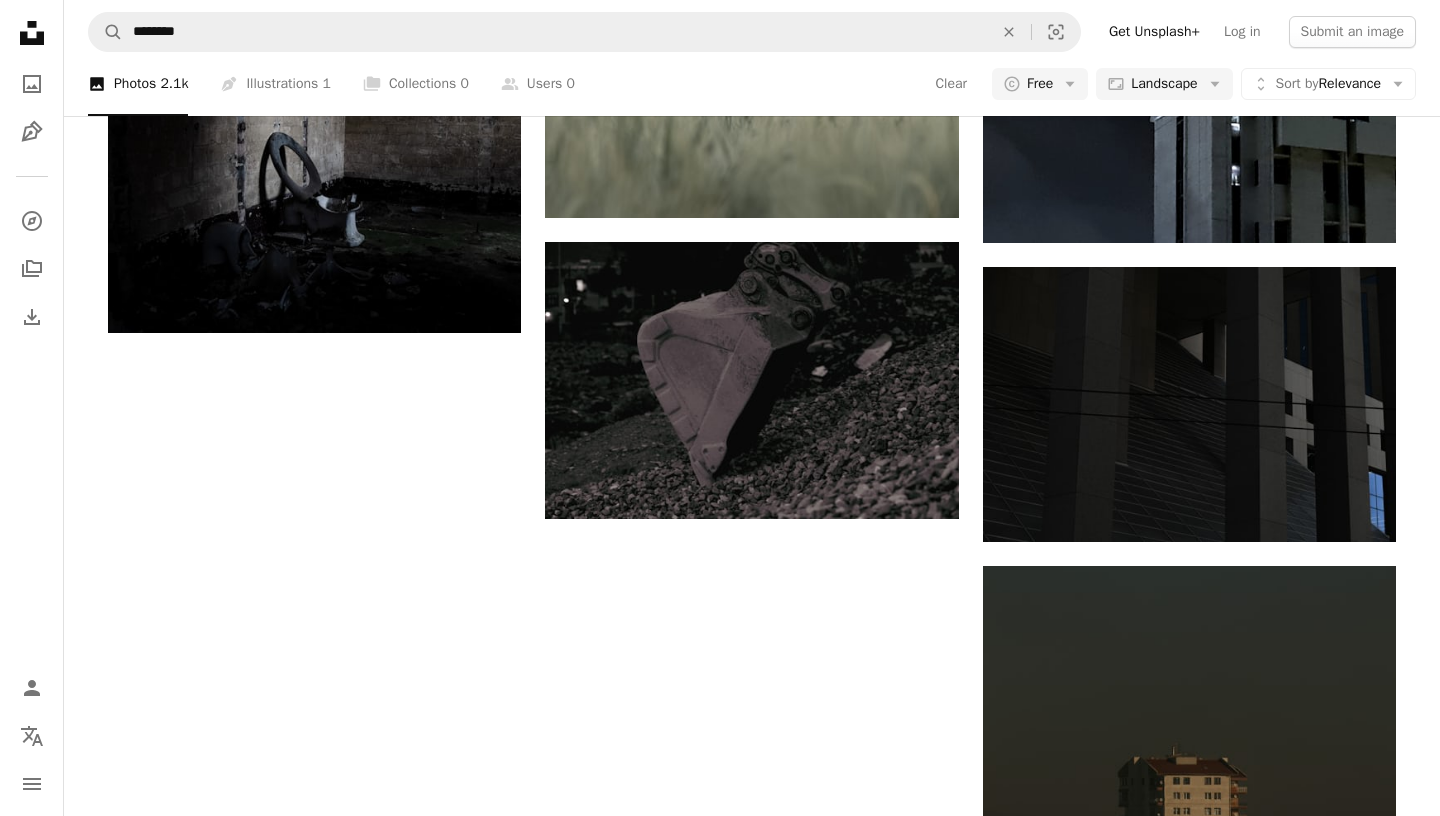 click on "Load more" at bounding box center (752, 1221) 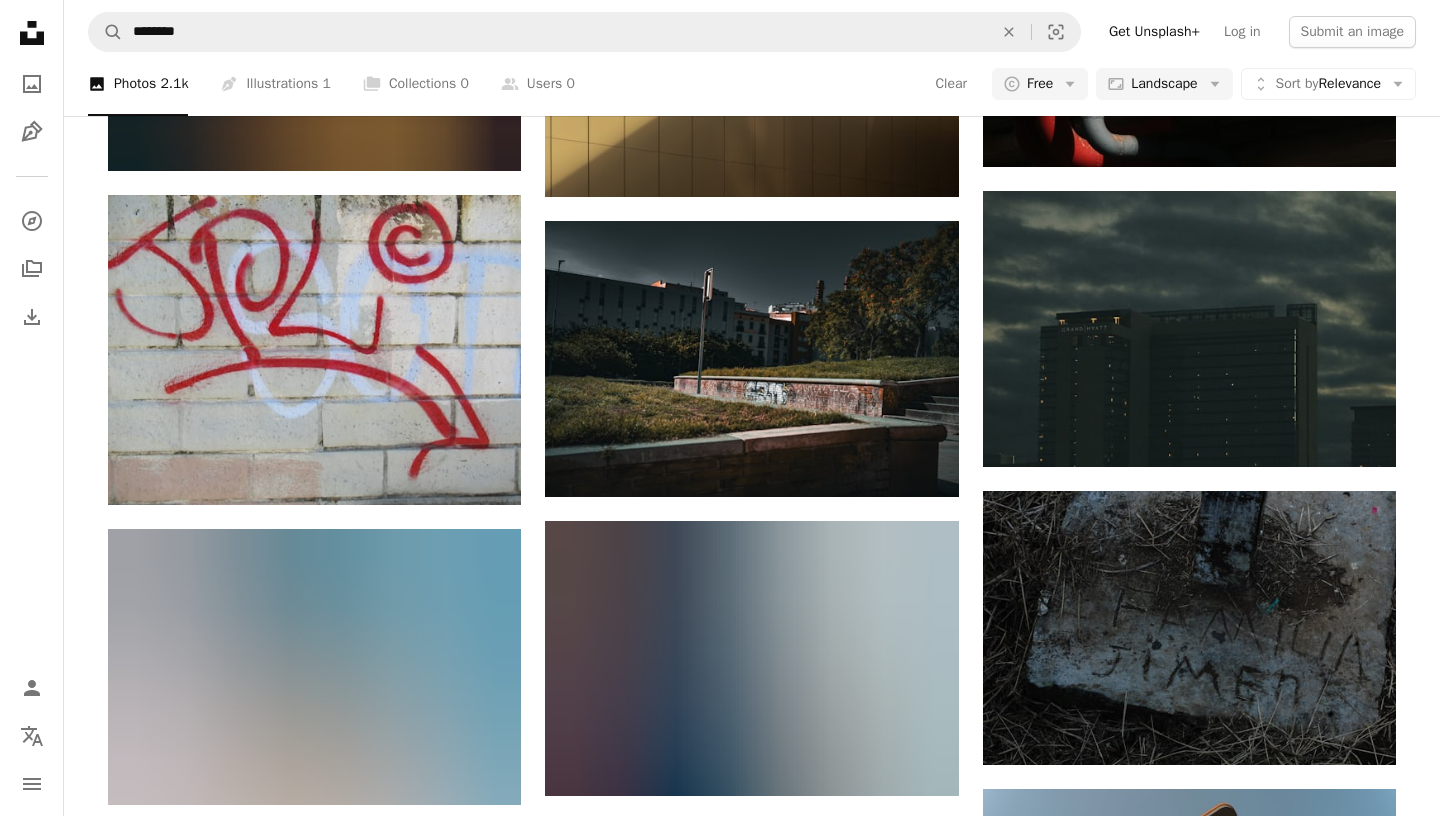 scroll, scrollTop: 14680, scrollLeft: 0, axis: vertical 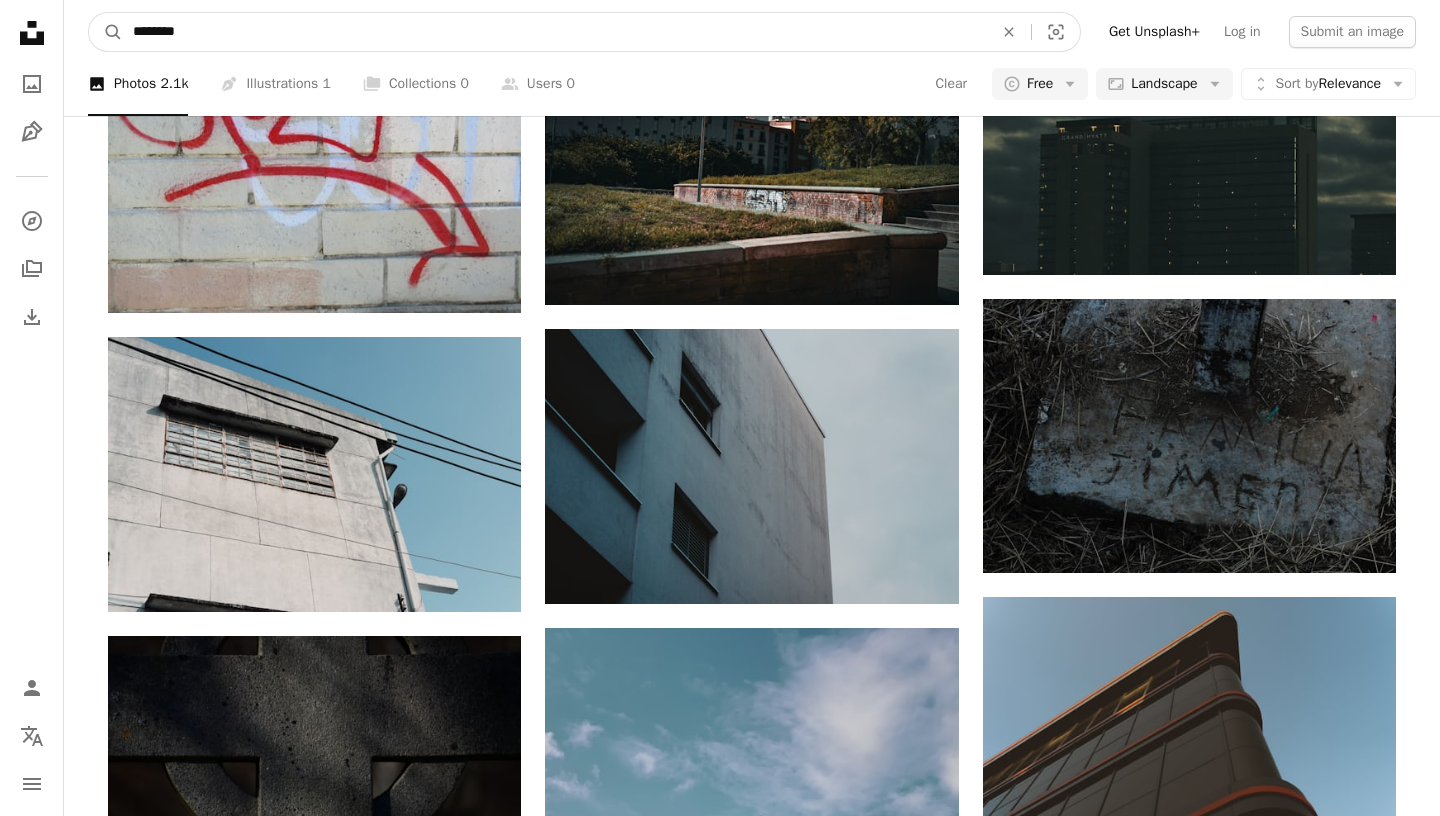 drag, startPoint x: 343, startPoint y: 31, endPoint x: 0, endPoint y: 42, distance: 343.17633 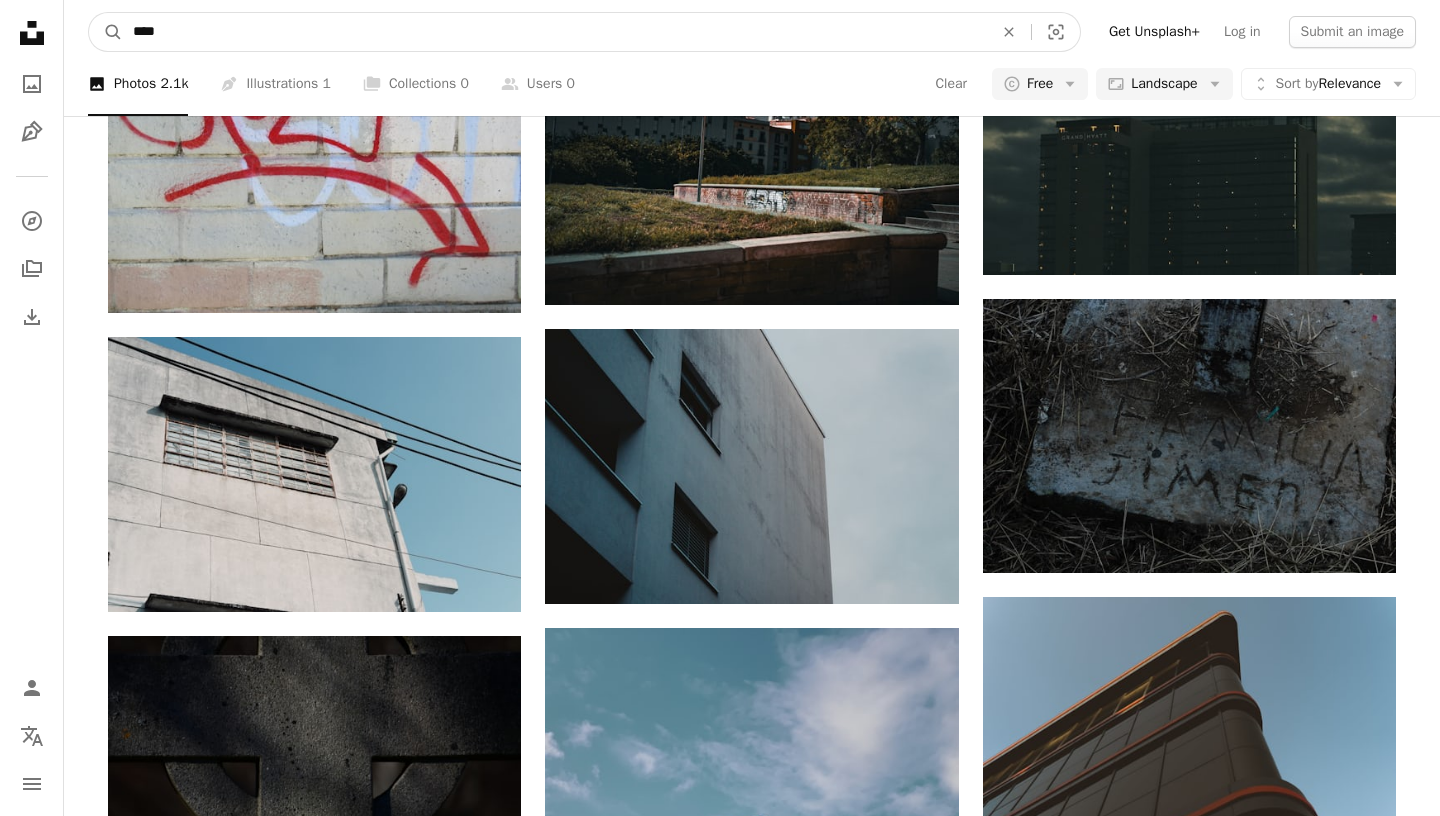 type on "*****" 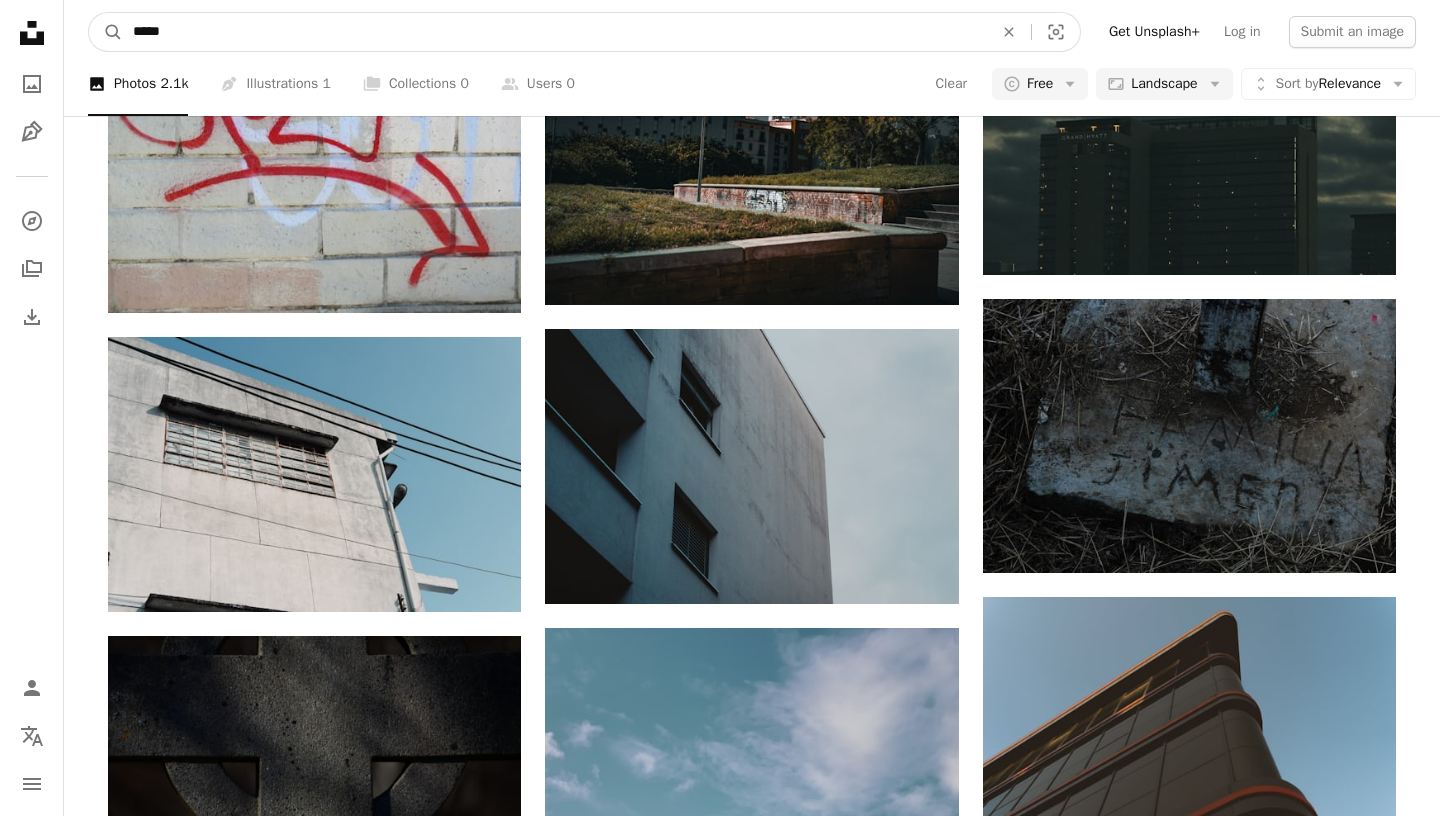 click on "A magnifying glass" at bounding box center [106, 32] 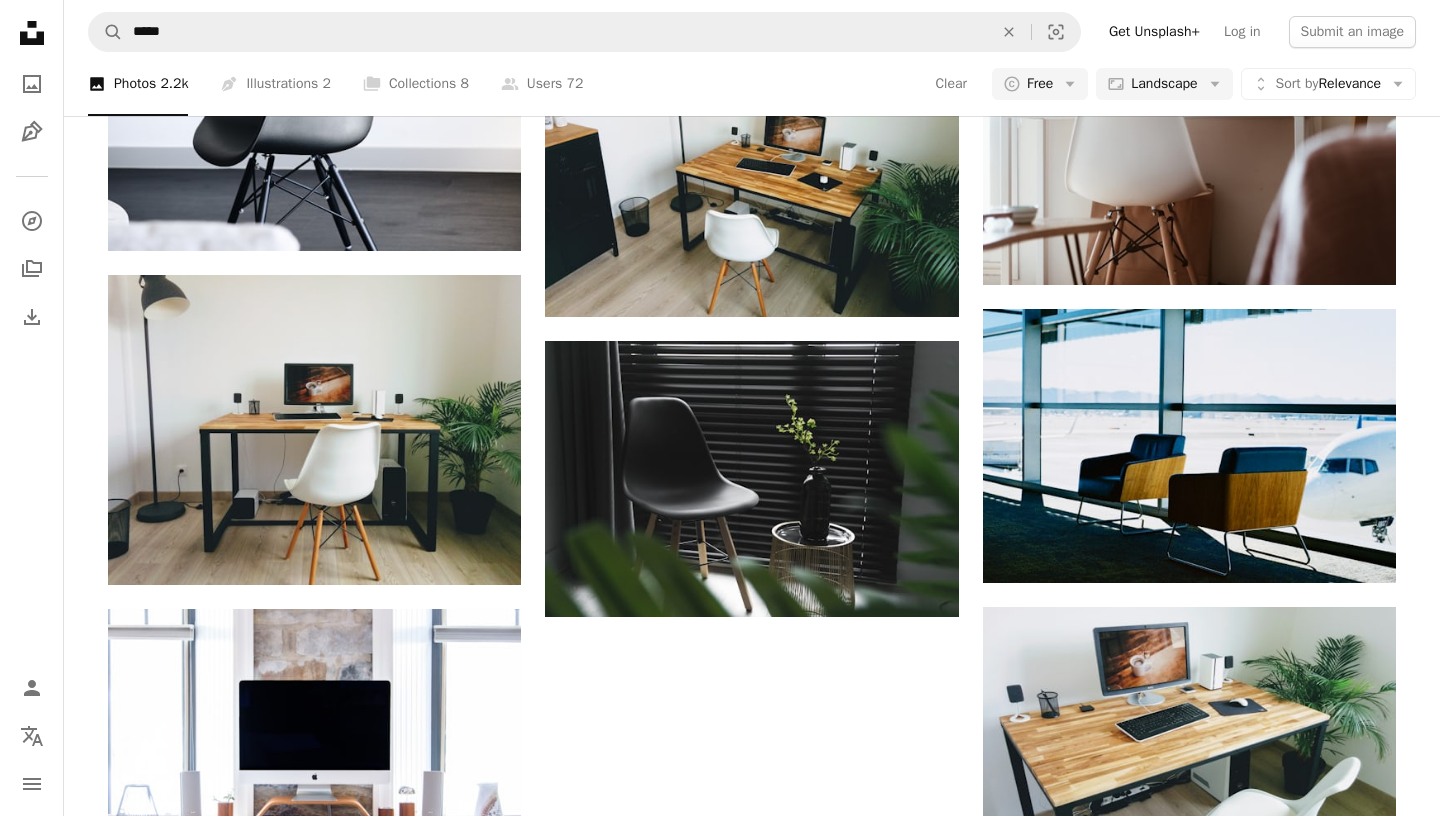 scroll, scrollTop: 1748, scrollLeft: 0, axis: vertical 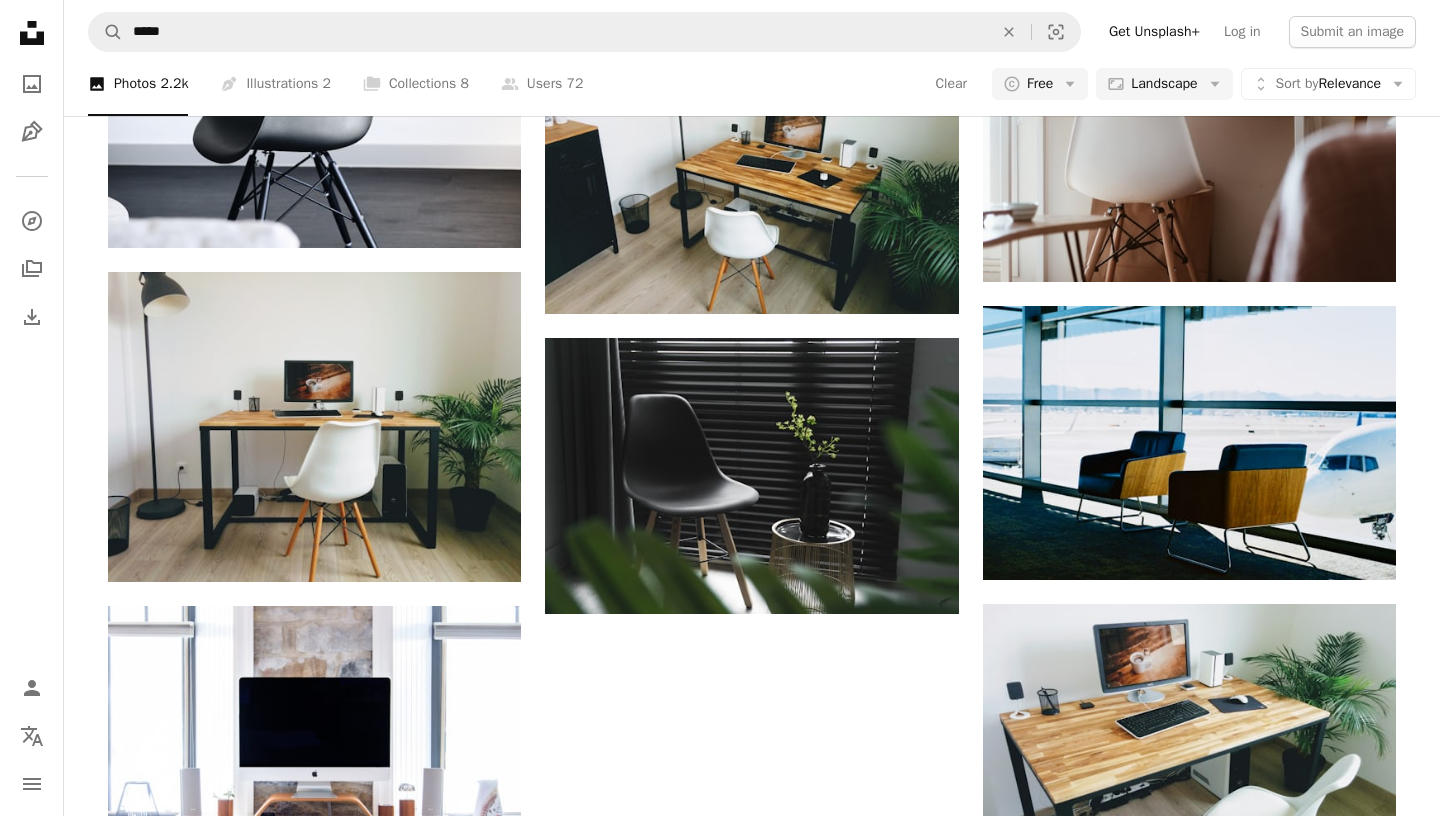 click on "Load more" at bounding box center (752, 1327) 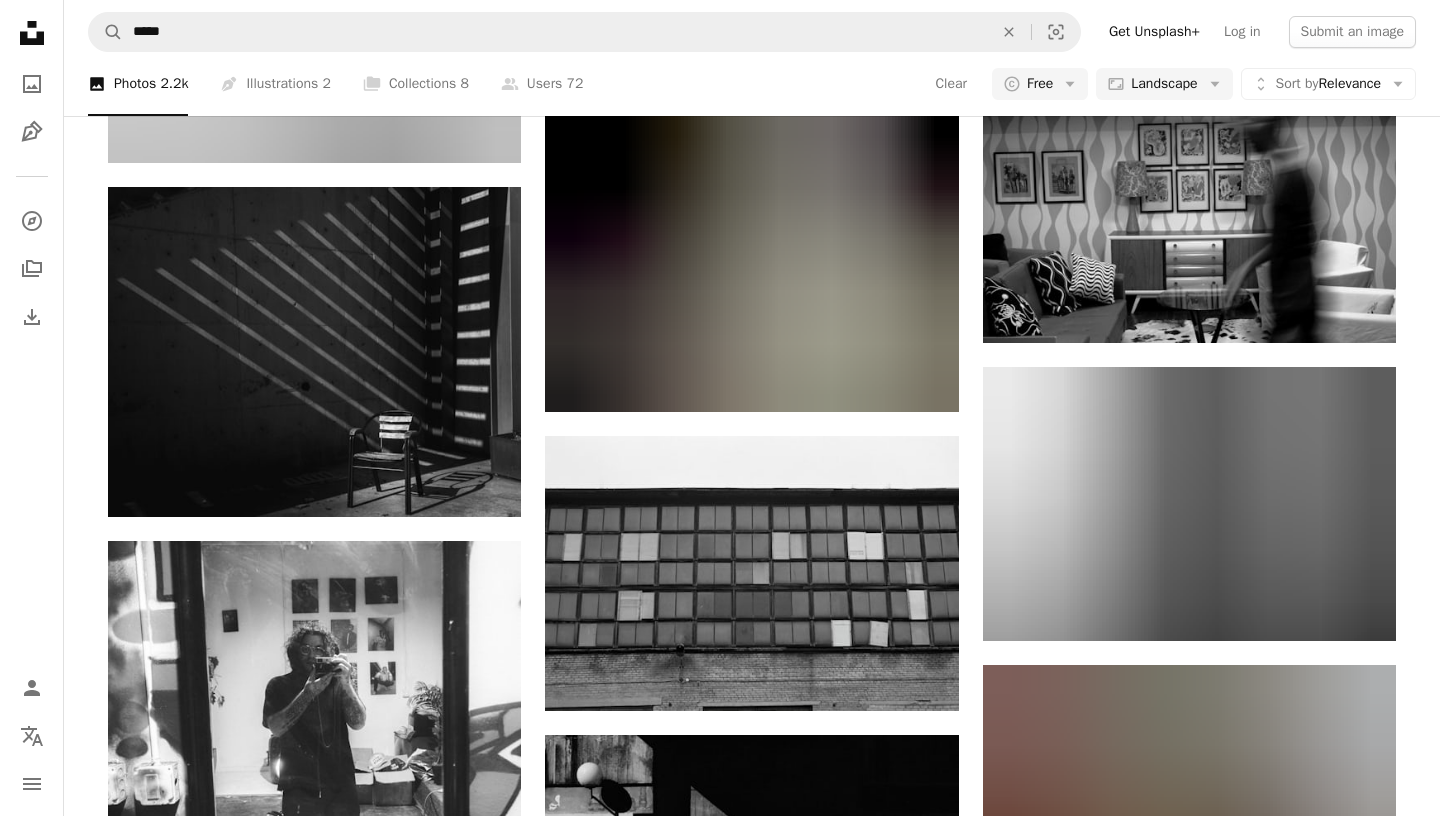 scroll, scrollTop: 12635, scrollLeft: 0, axis: vertical 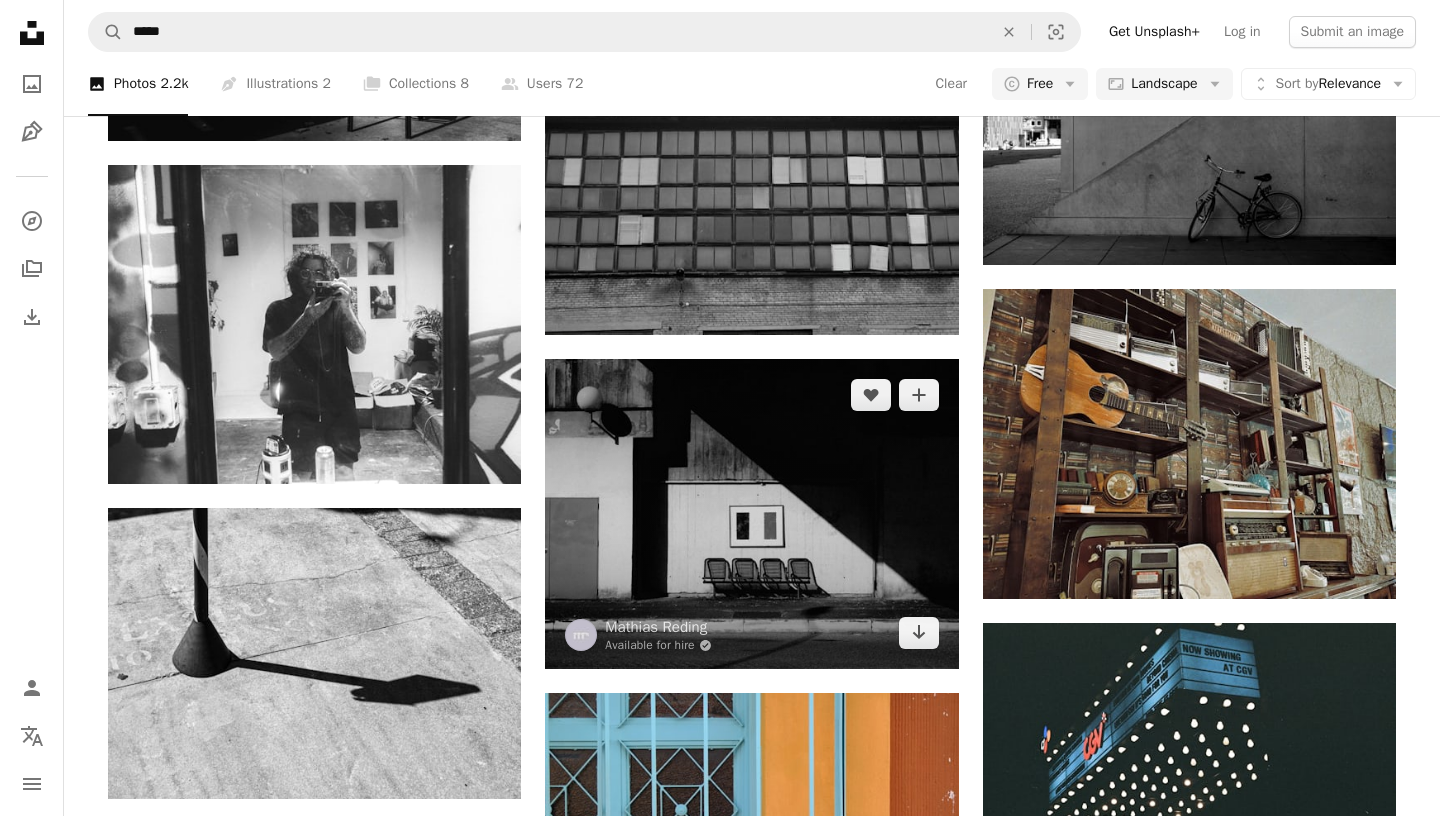 click at bounding box center (751, 514) 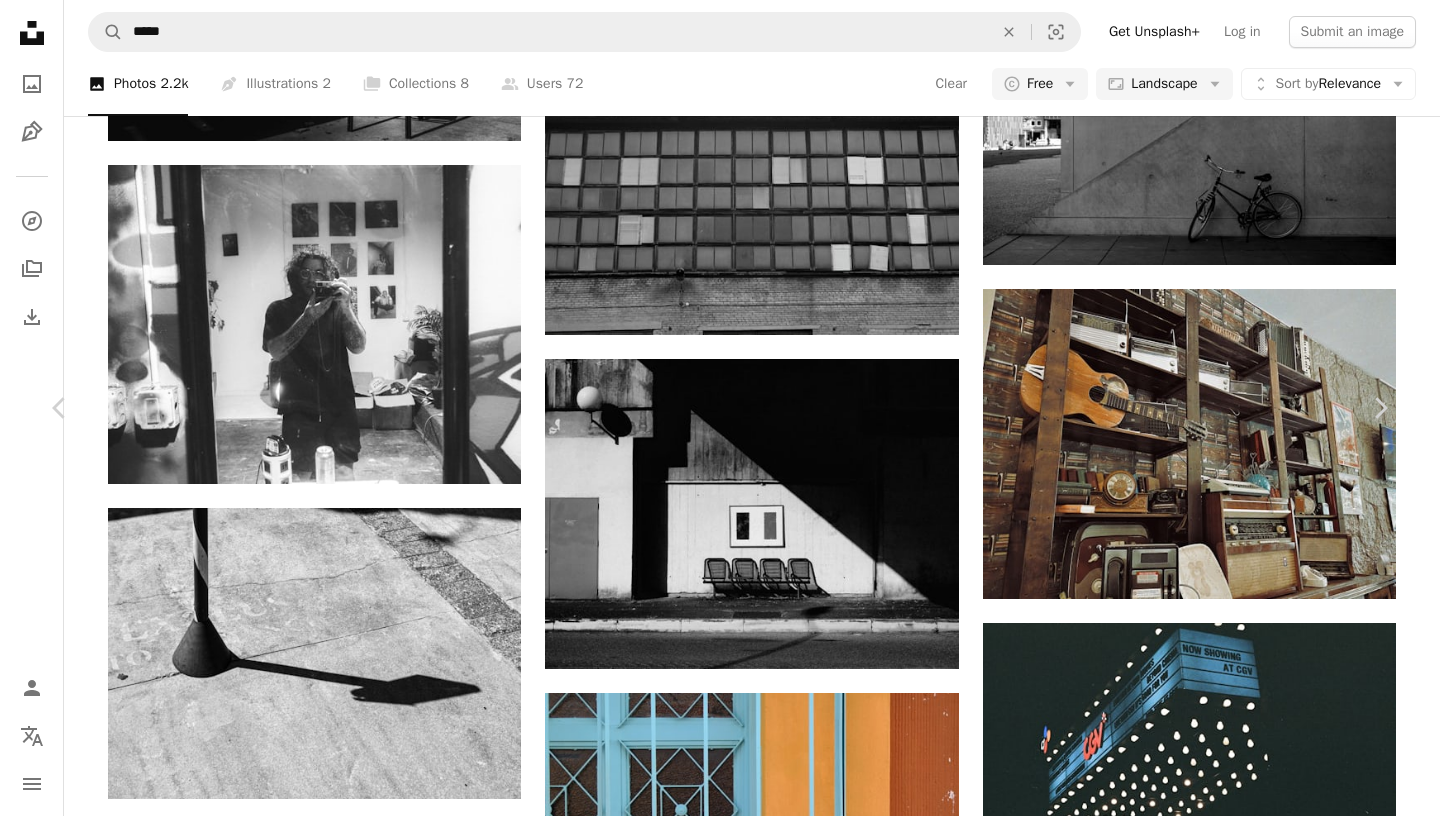 scroll, scrollTop: 0, scrollLeft: 0, axis: both 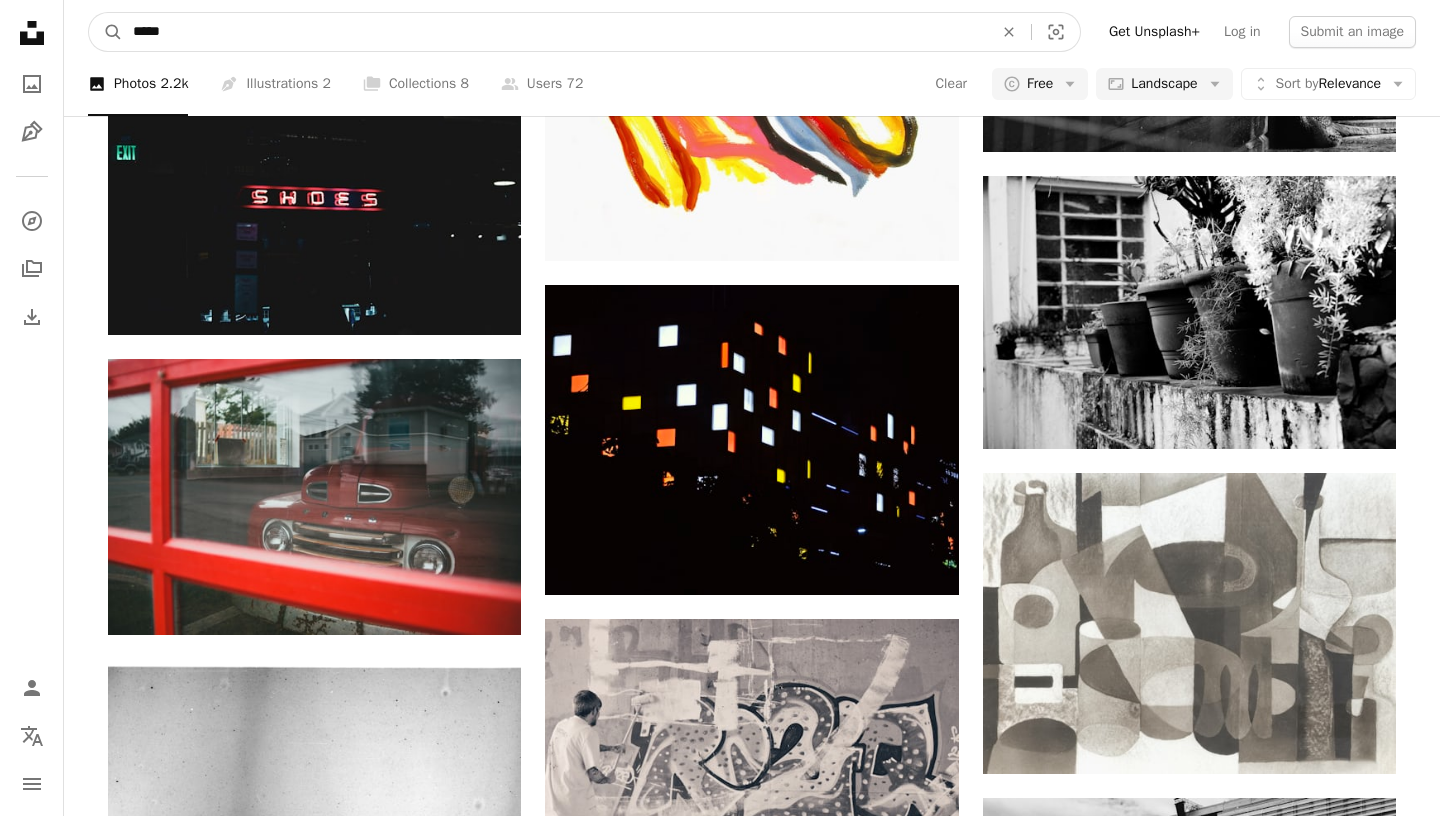 drag, startPoint x: 282, startPoint y: 31, endPoint x: 0, endPoint y: 30, distance: 282.00177 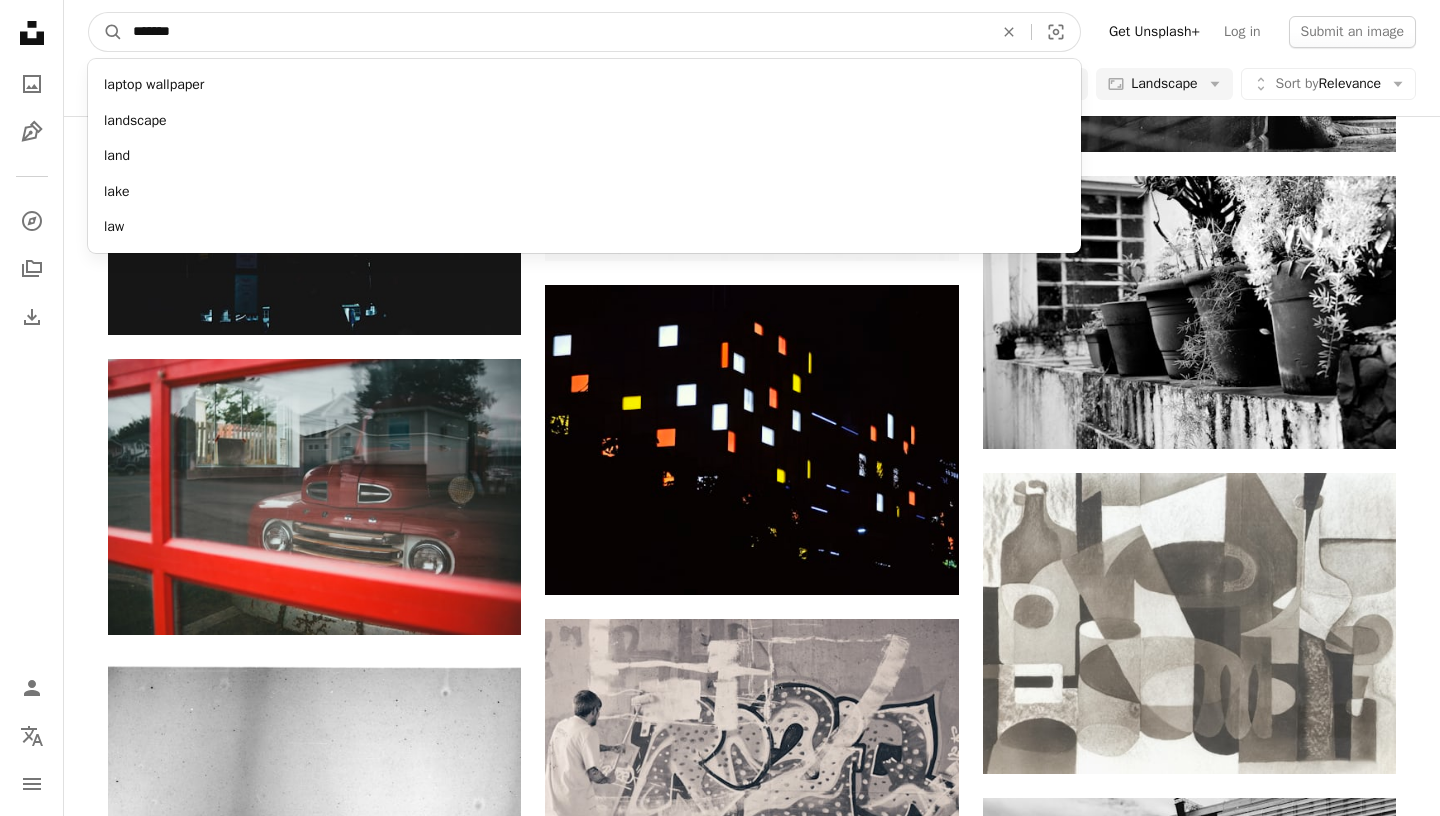 type on "********" 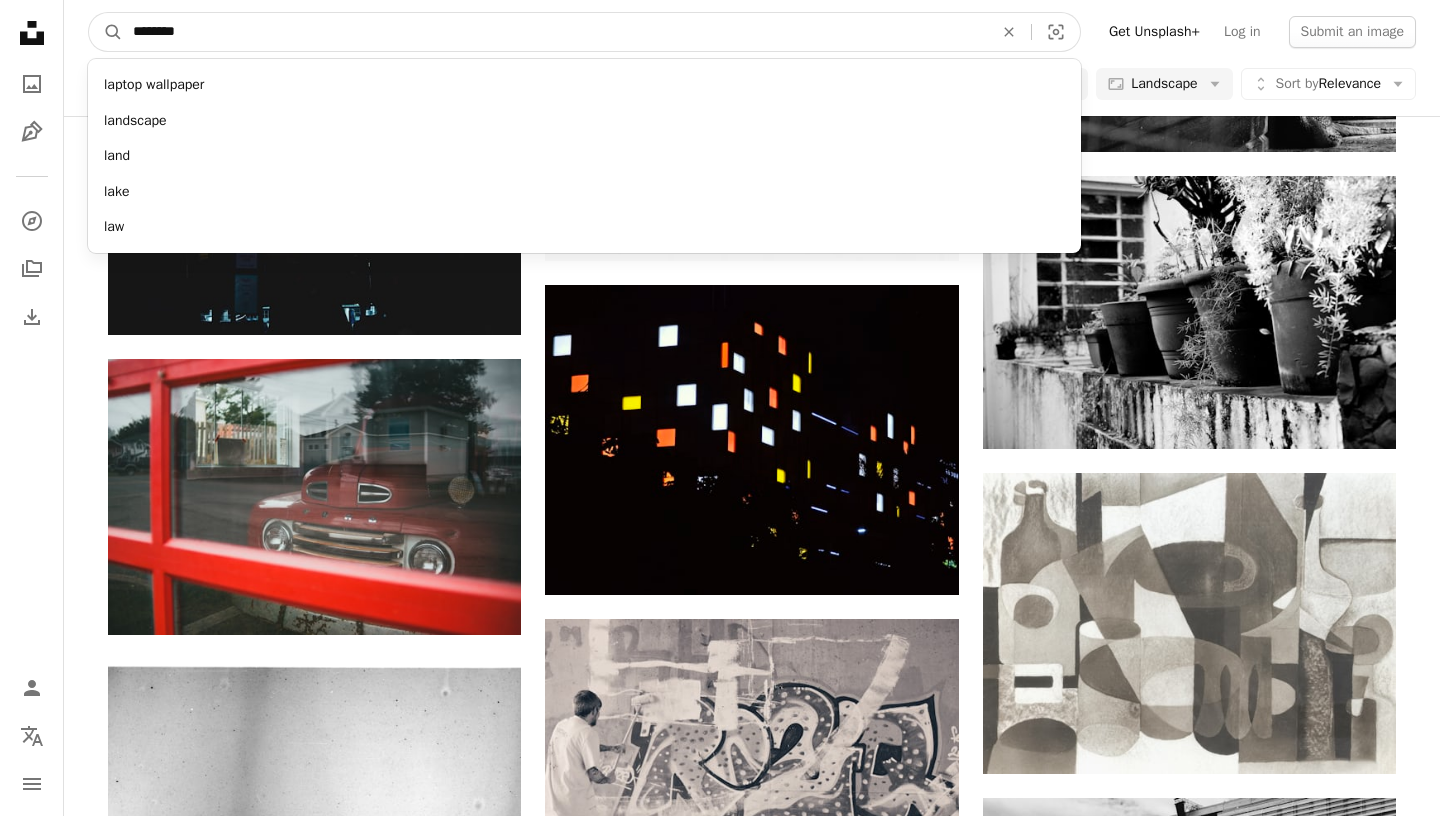 click on "A magnifying glass" at bounding box center [106, 32] 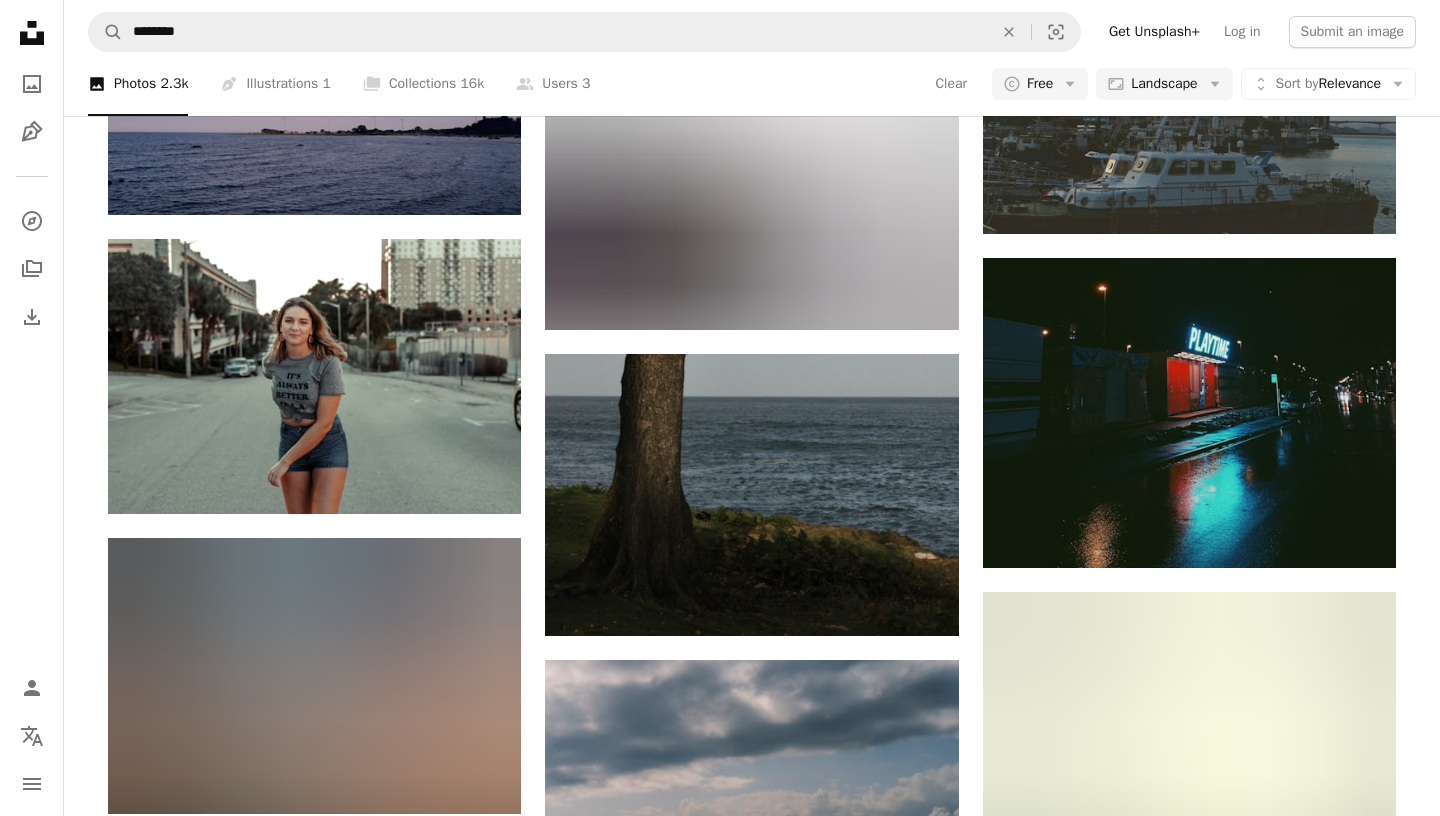 scroll, scrollTop: 1994, scrollLeft: 0, axis: vertical 